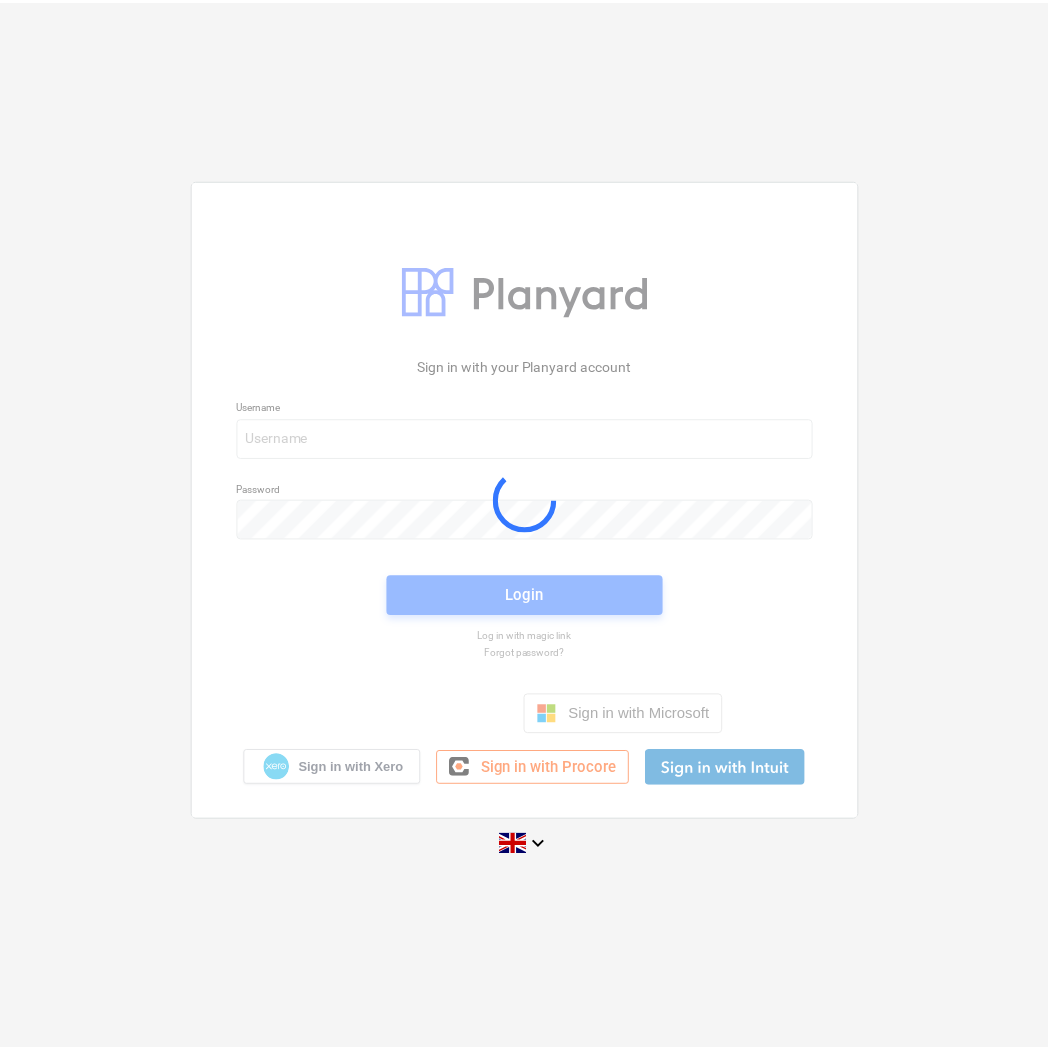 scroll, scrollTop: 0, scrollLeft: 0, axis: both 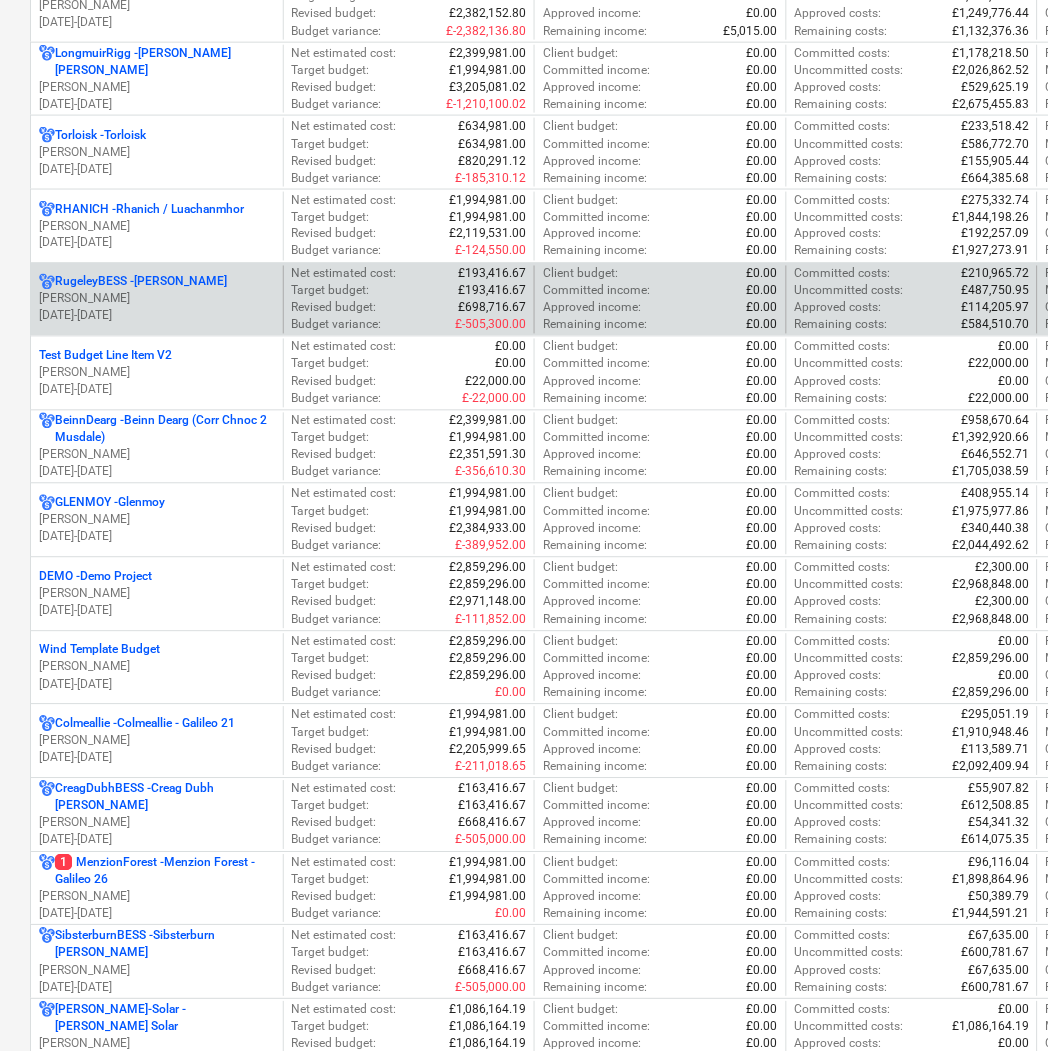 click on "[PERSON_NAME]" at bounding box center (157, 299) 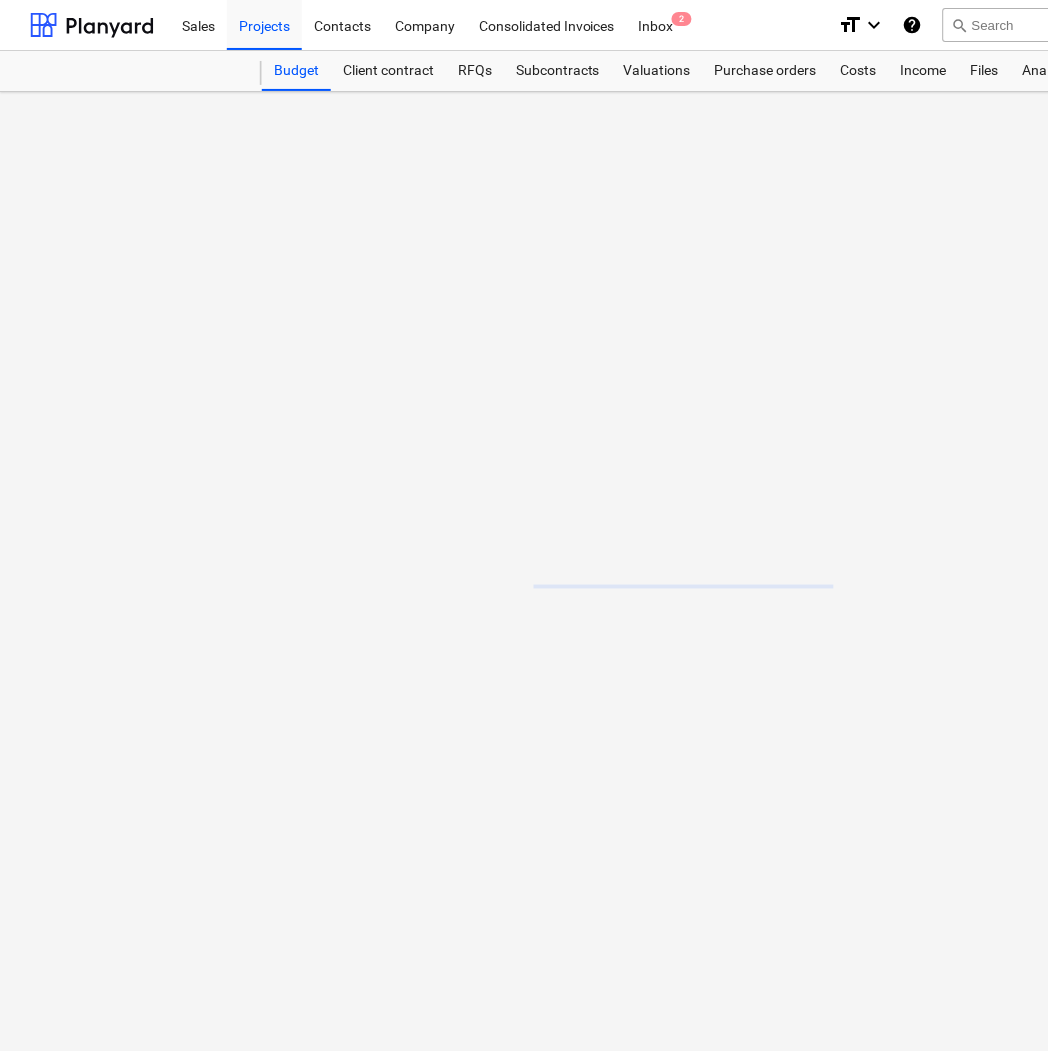 scroll, scrollTop: 0, scrollLeft: 0, axis: both 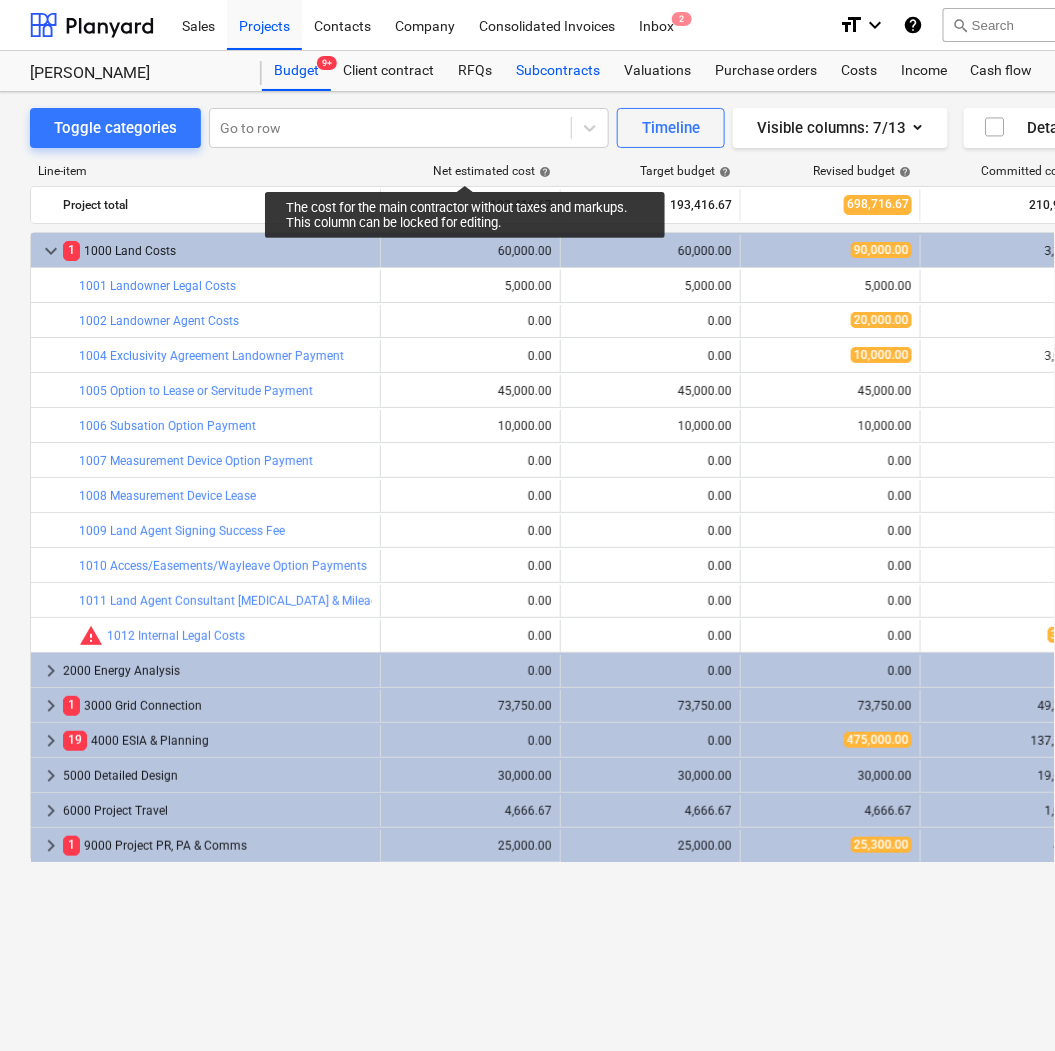 click on "Subcontracts" at bounding box center [558, 71] 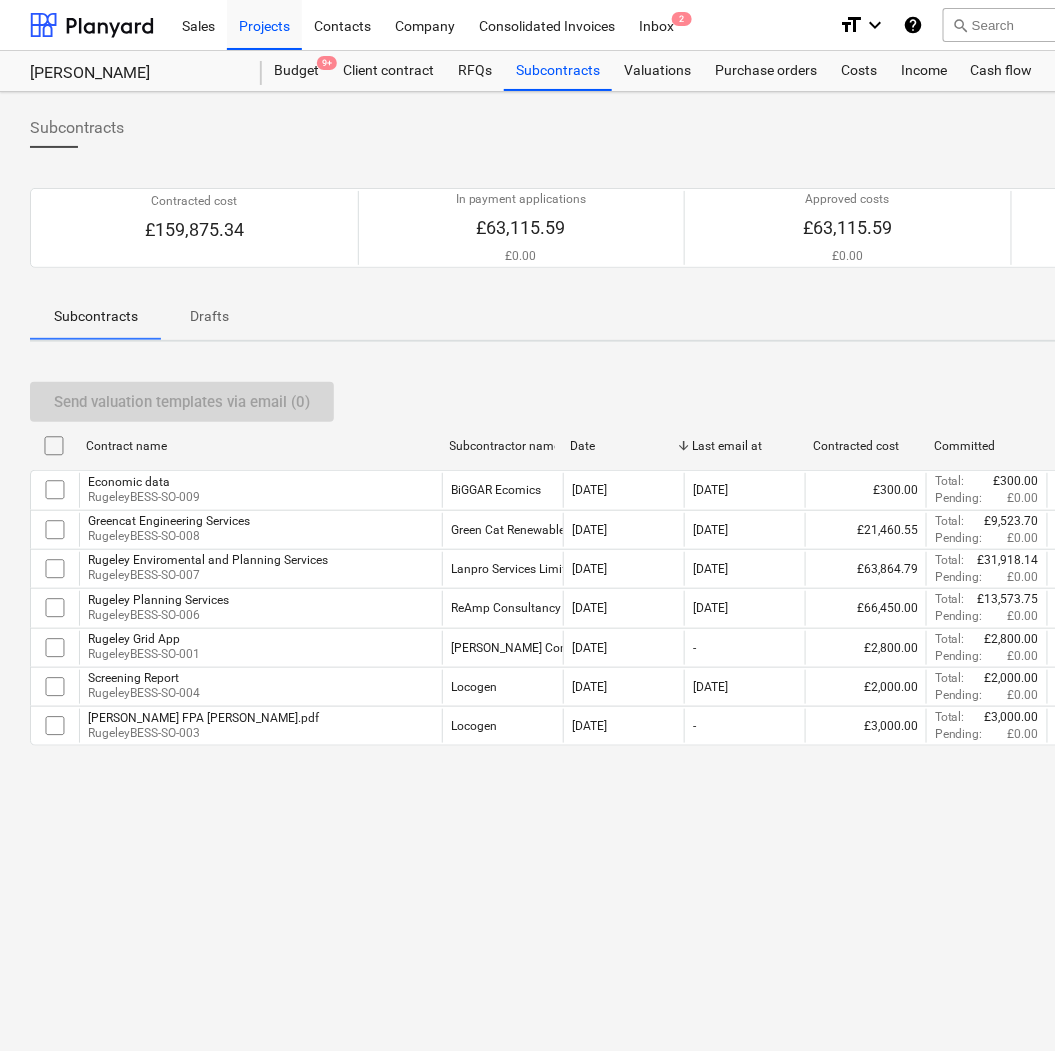 drag, startPoint x: 216, startPoint y: 1006, endPoint x: 301, endPoint y: 998, distance: 85.37564 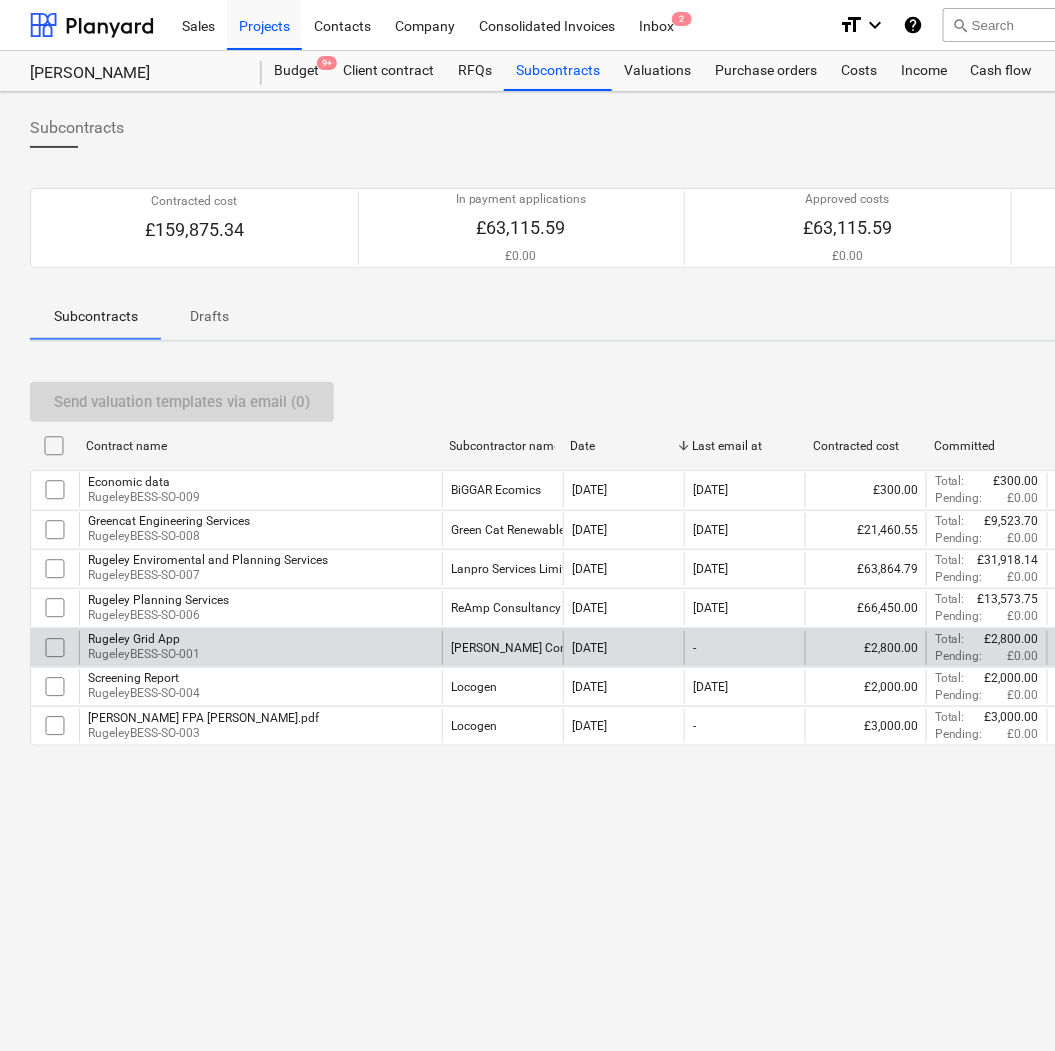 drag, startPoint x: 180, startPoint y: 1038, endPoint x: 327, endPoint y: 650, distance: 414.91324 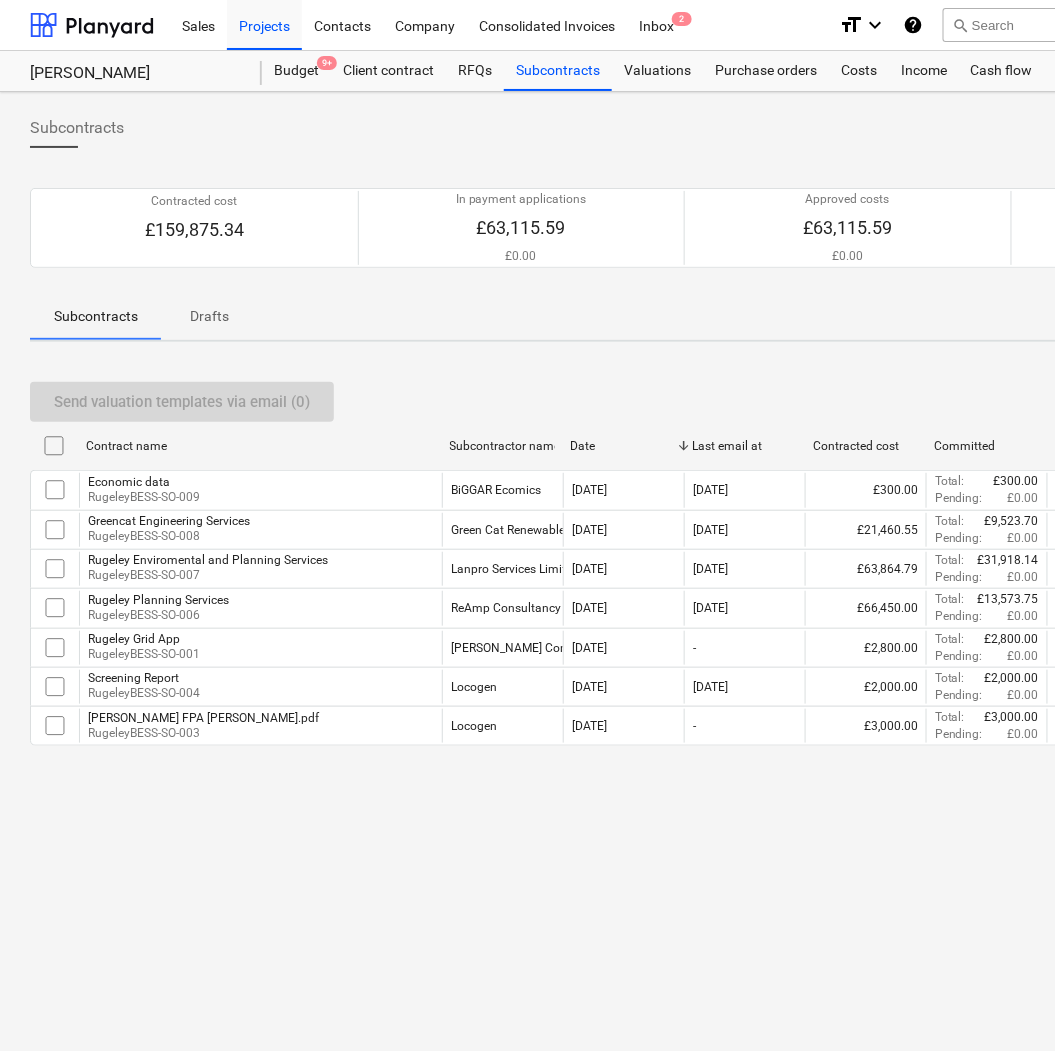 click on "Subcontracts Create subcontract Export Contracted cost £159,875.34   In payment applications £63,115.59 £0.00 Approved costs £63,115.59 £0.00 Free £96,759.75 60.52% Please wait [DATE] Subcontracts Drafts Send valuation templates via email (0) < 1 > 50 rows Contract name Subcontractor name Date Last email at Contracted cost Committed Approved costs Free Economic data RugeleyBESS-SO-009 BiGGAR Ecomics [DATE] [DATE] £300.00 Total : £300.00 Pending : £0.00 Total : £300.00 Pending : £0.00 Total : £0.00 Total : 0.00% Greencat Engineering Services  RugeleyBESS-SO-008 Green Cat Renewables Ltd [DATE] [DATE] £21,460.55 Total : £9,523.70 Pending : £0.00 Total : £9,523.70 Pending : £0.00 Total : £11,936.85 Total : 55.62% Rugeley Enviromental and Planning Services  RugeleyBESS-SO-007 Lanpro Services Limited [DATE] [DATE] £63,864.79 Total : £31,918.14 Pending : £0.00 Total : £31,918.14 Pending : £0.00 Total : £31,946.65 Total : 50.02% Rugeley Planning Services  :" at bounding box center (684, 571) 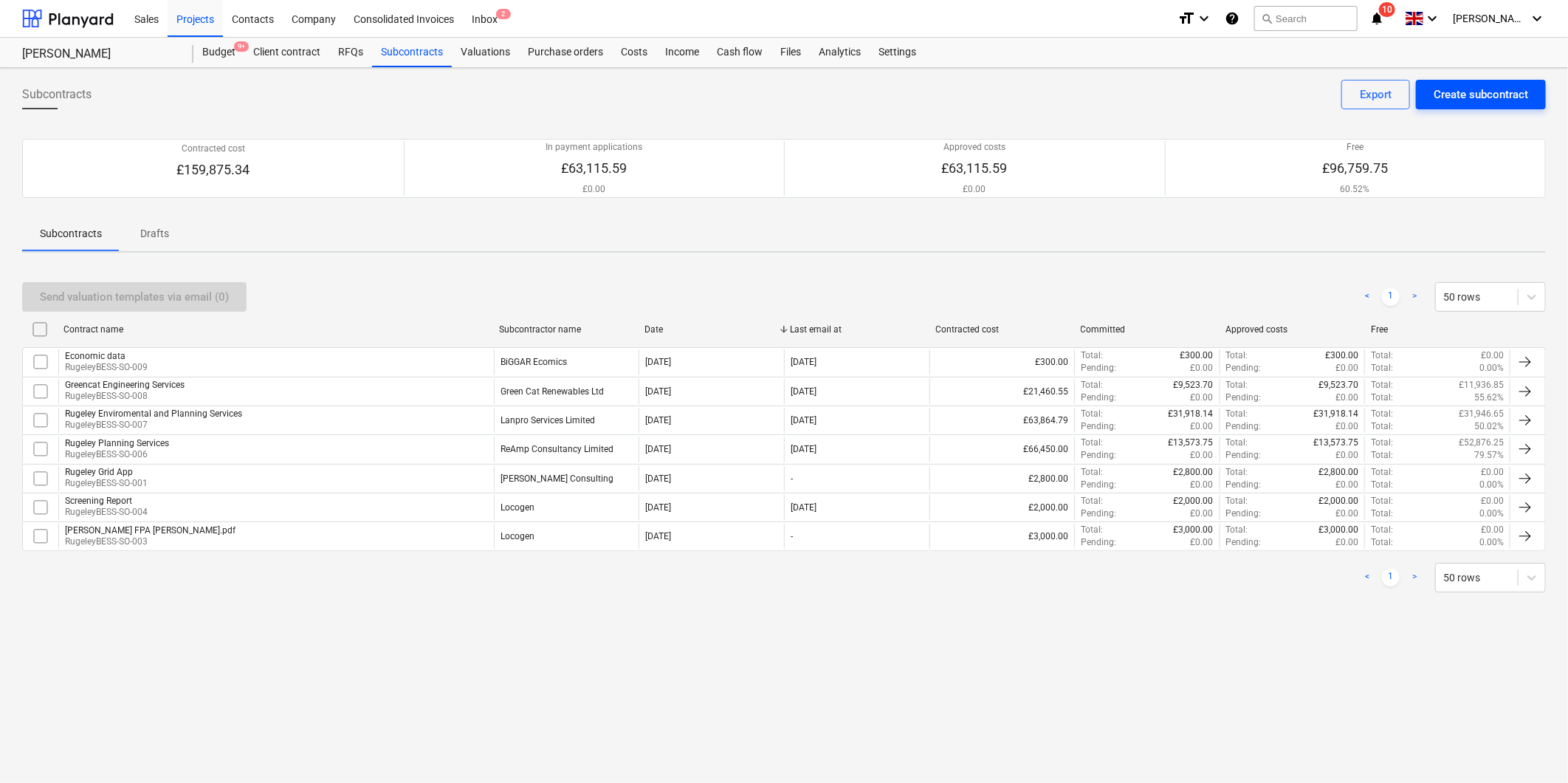 click on "Create subcontract" at bounding box center [1481, 95] 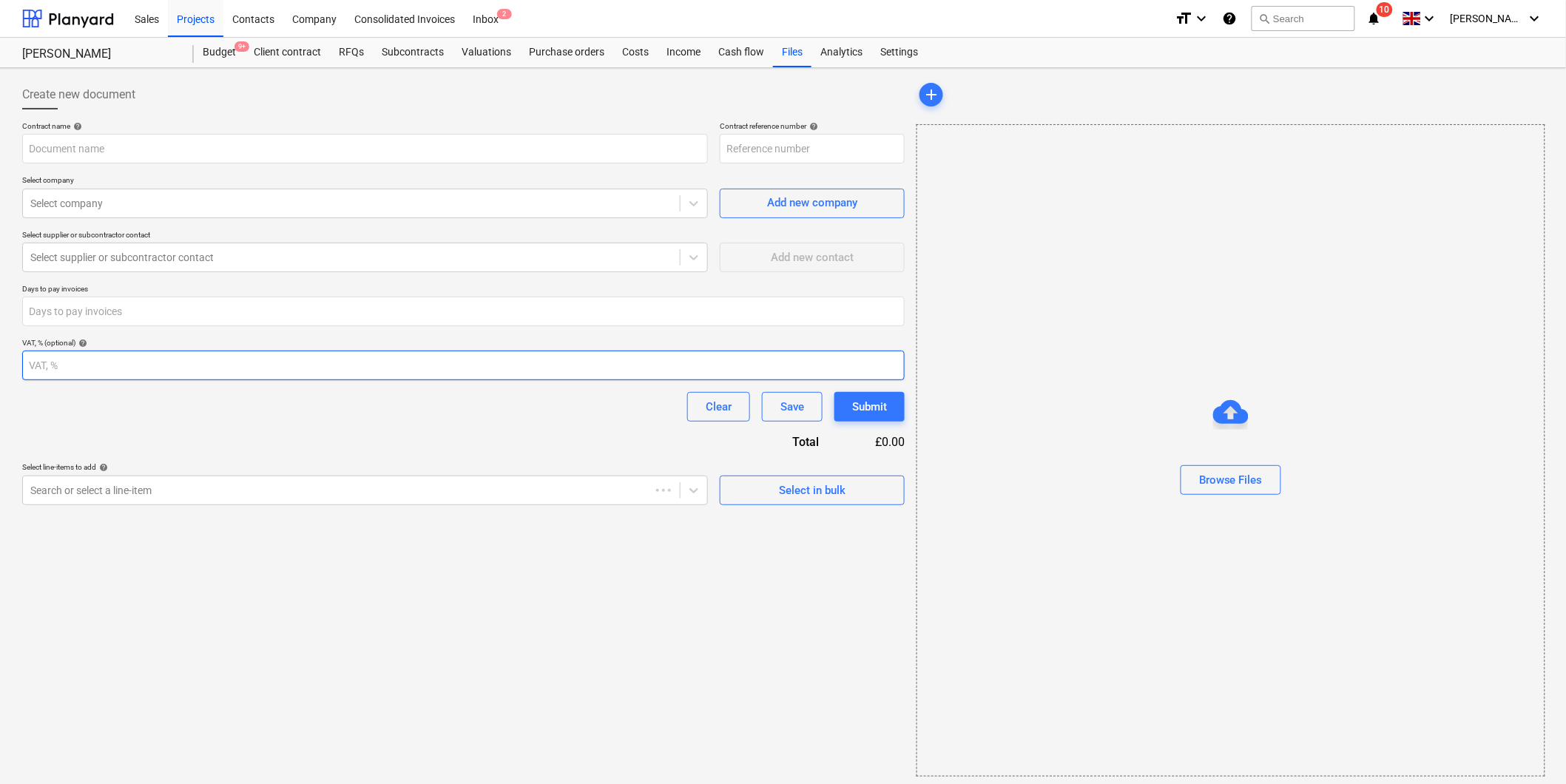 type on "RugeleyBESS-SO-010" 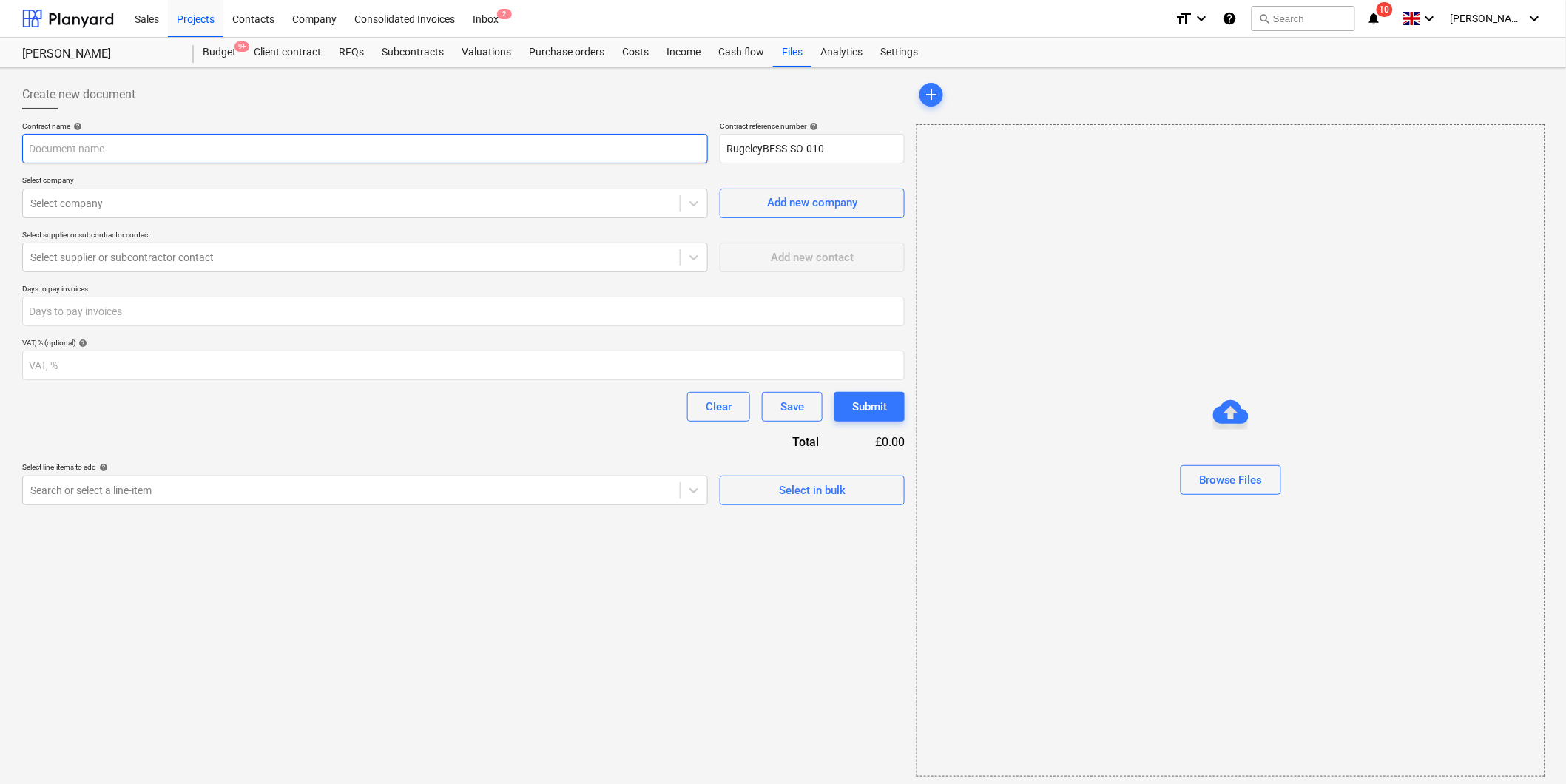 click at bounding box center (365, 149) 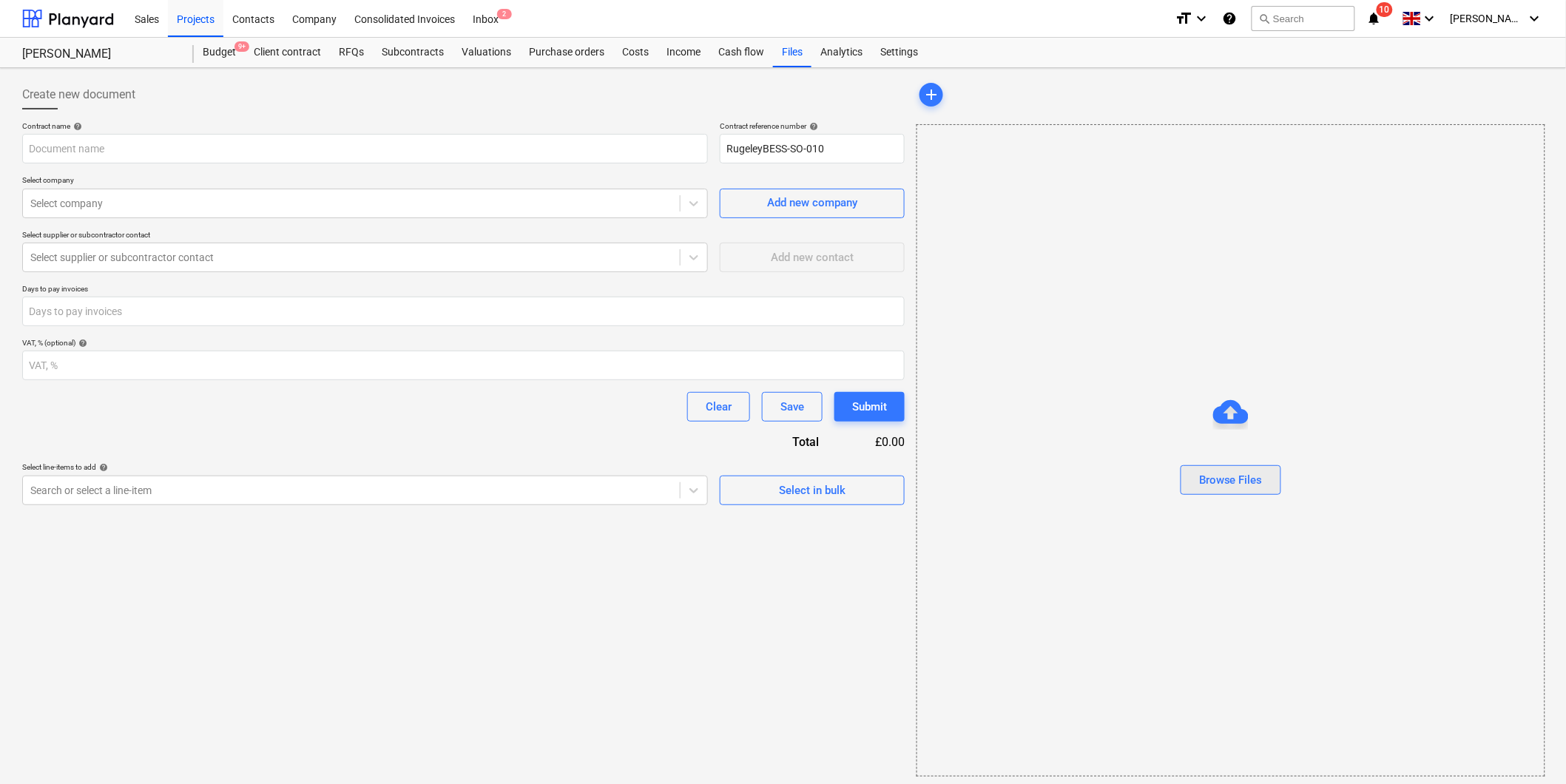 click on "Browse Files" at bounding box center (1231, 480) 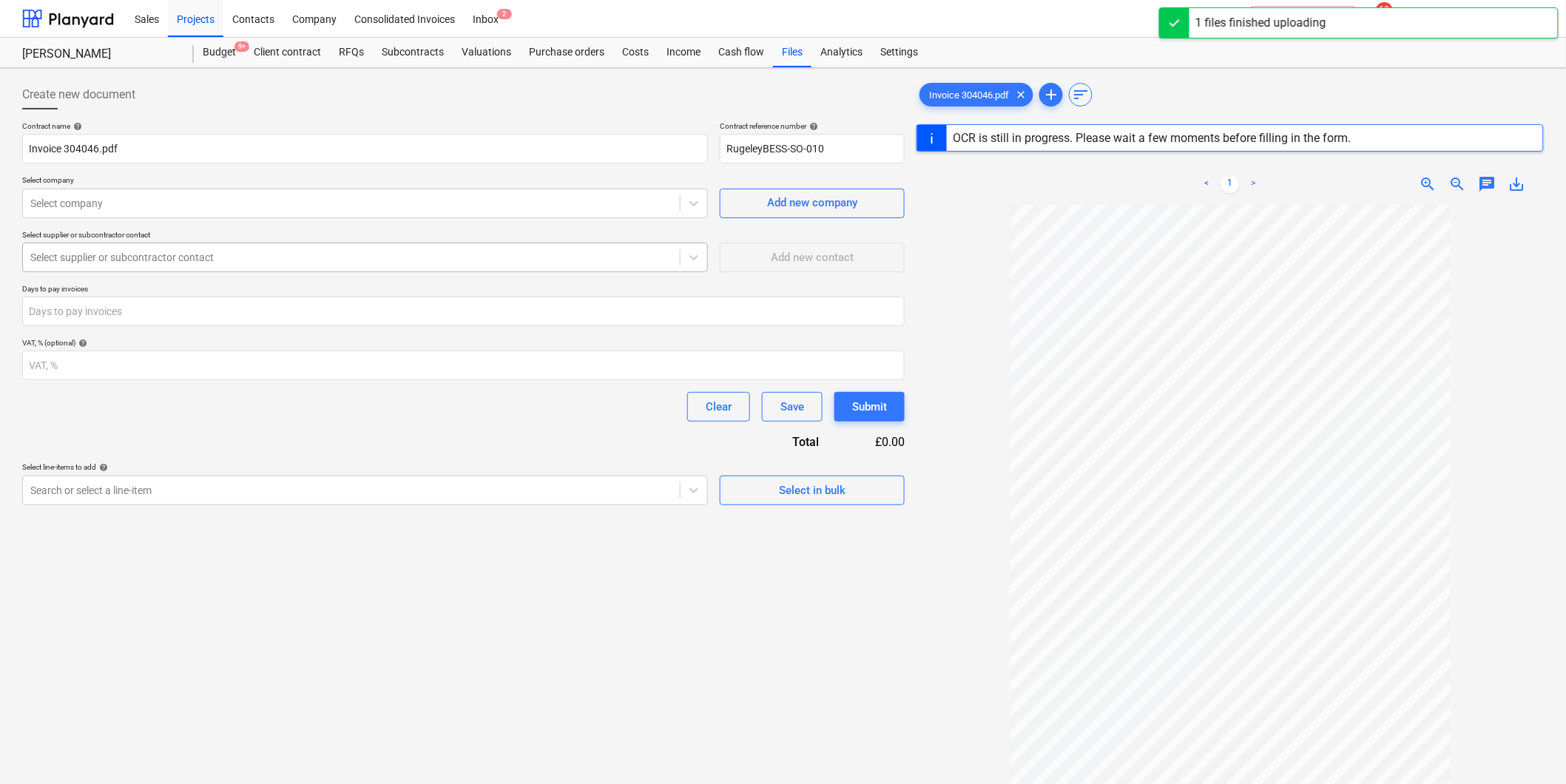 click on "Select supplier or subcontractor contact" at bounding box center (351, 257) 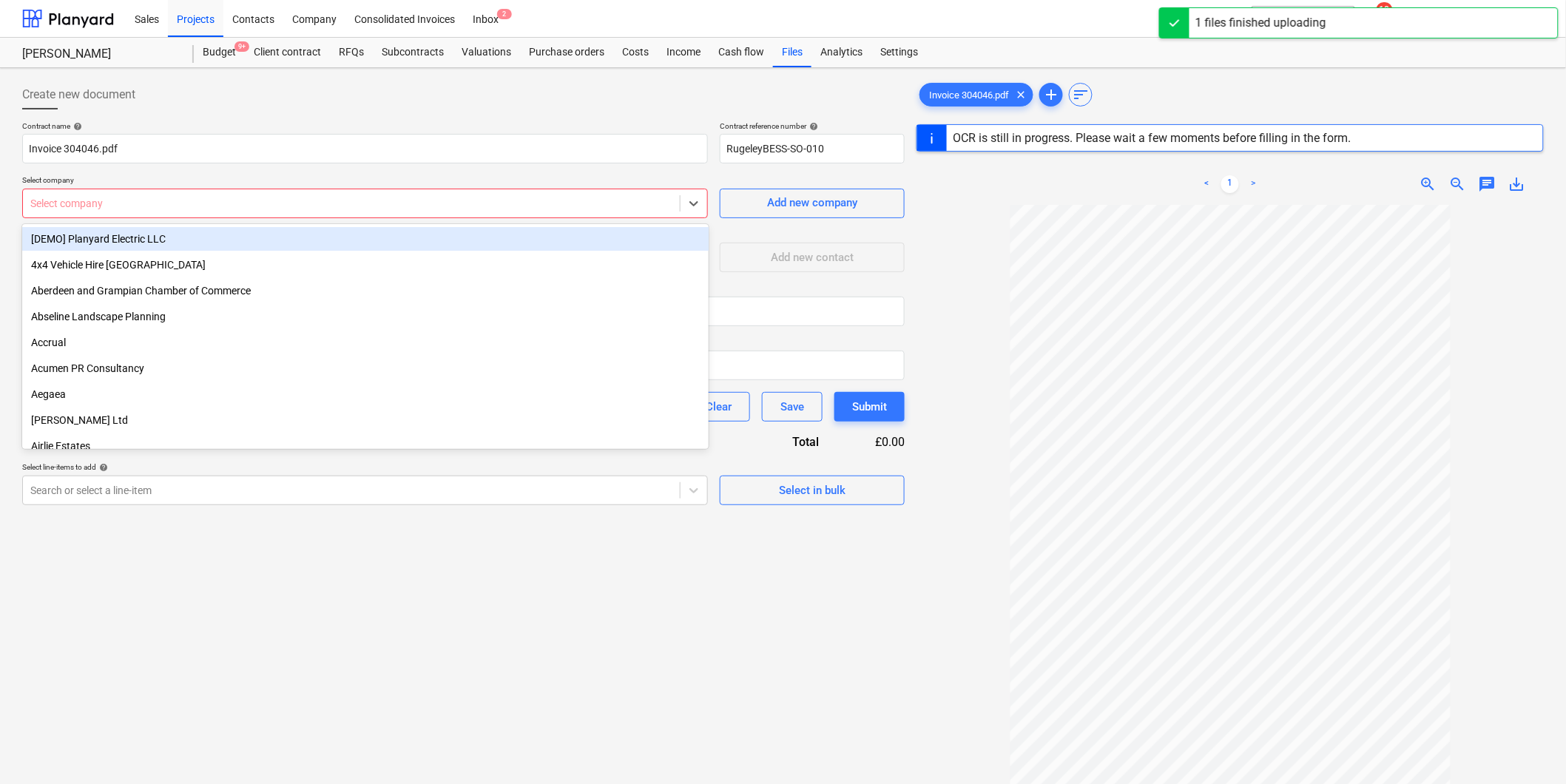 click on "Select company" at bounding box center (365, 203) 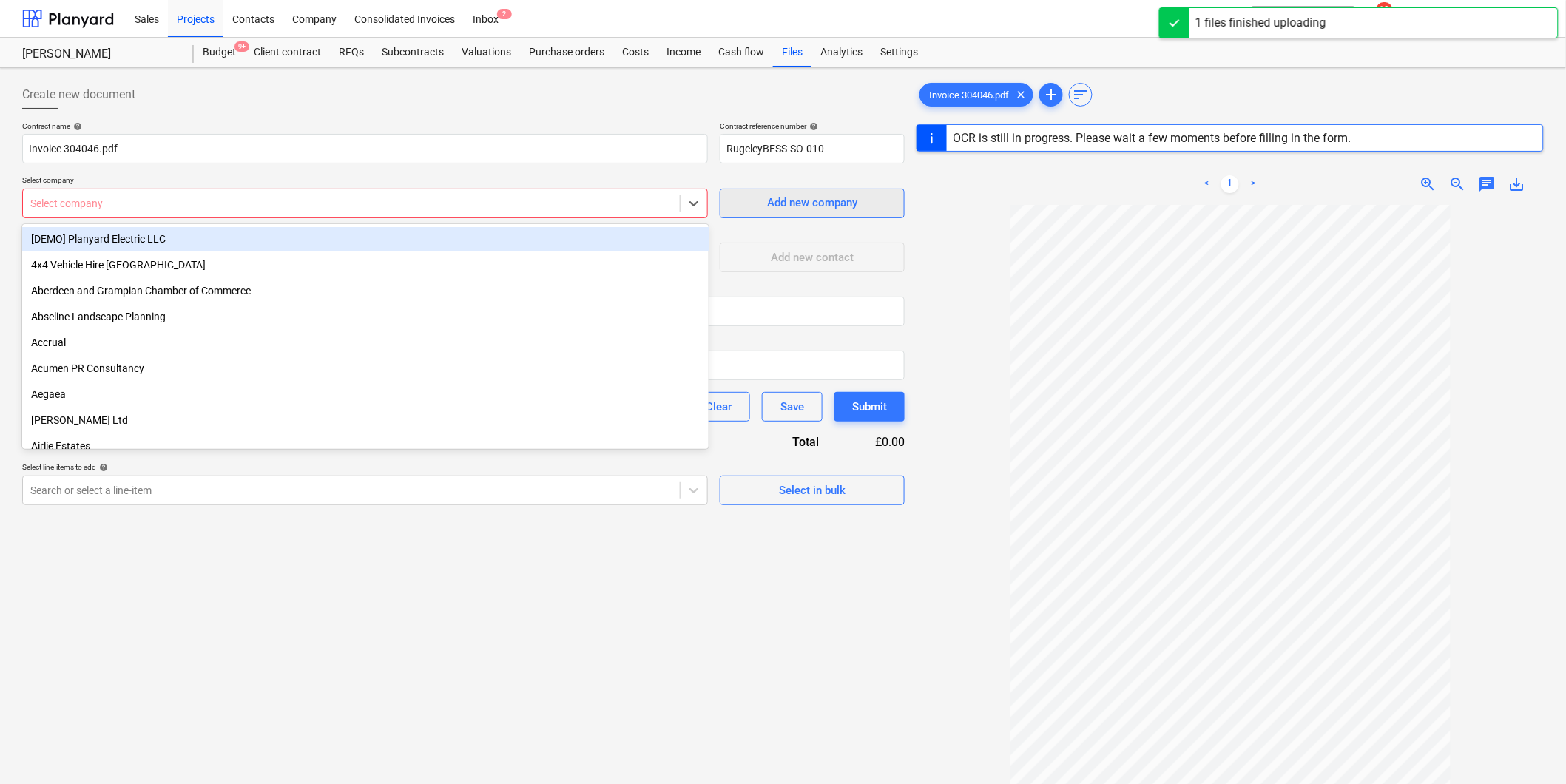 type on "304046" 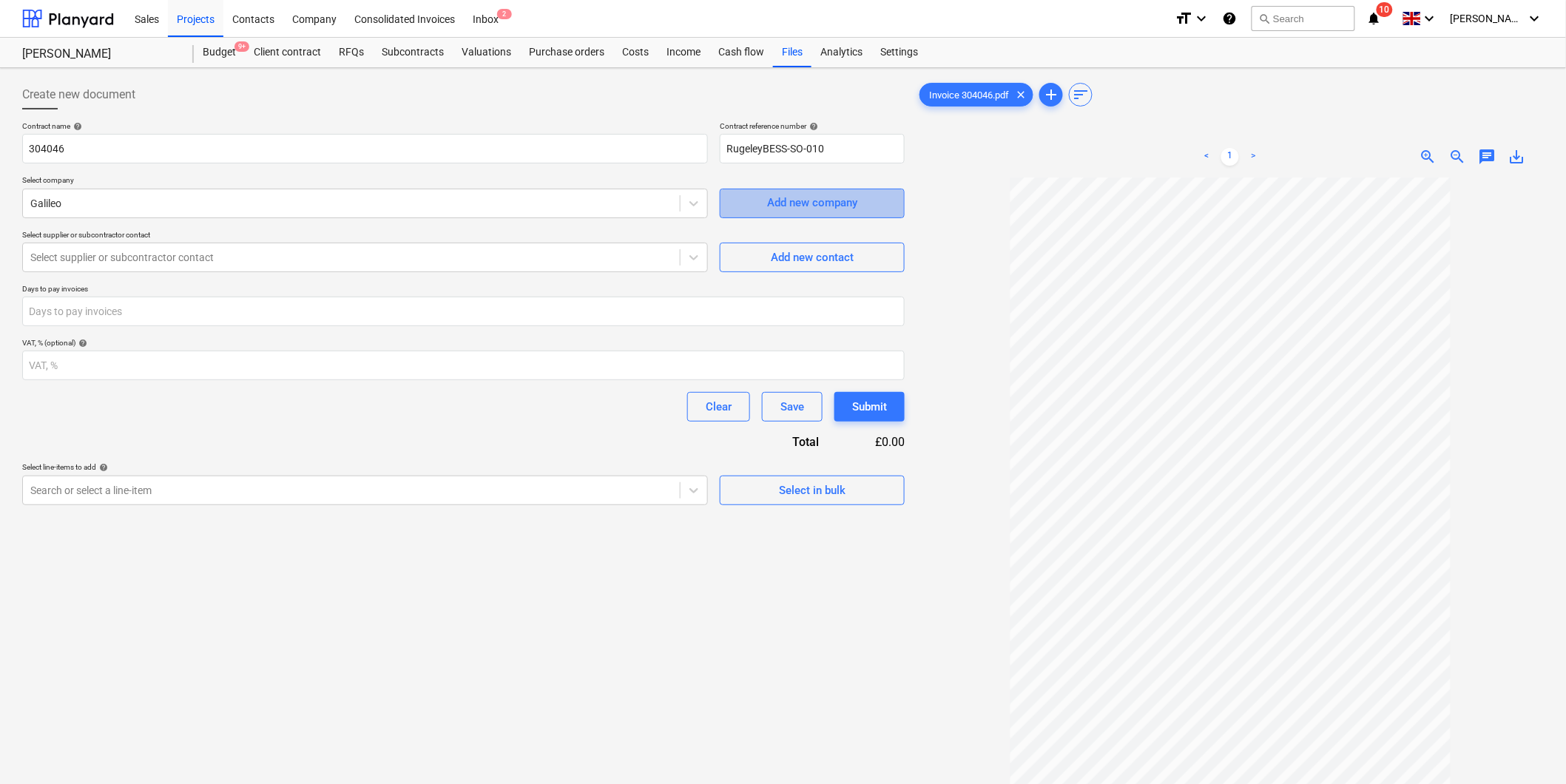 click on "Add new company" at bounding box center (812, 203) 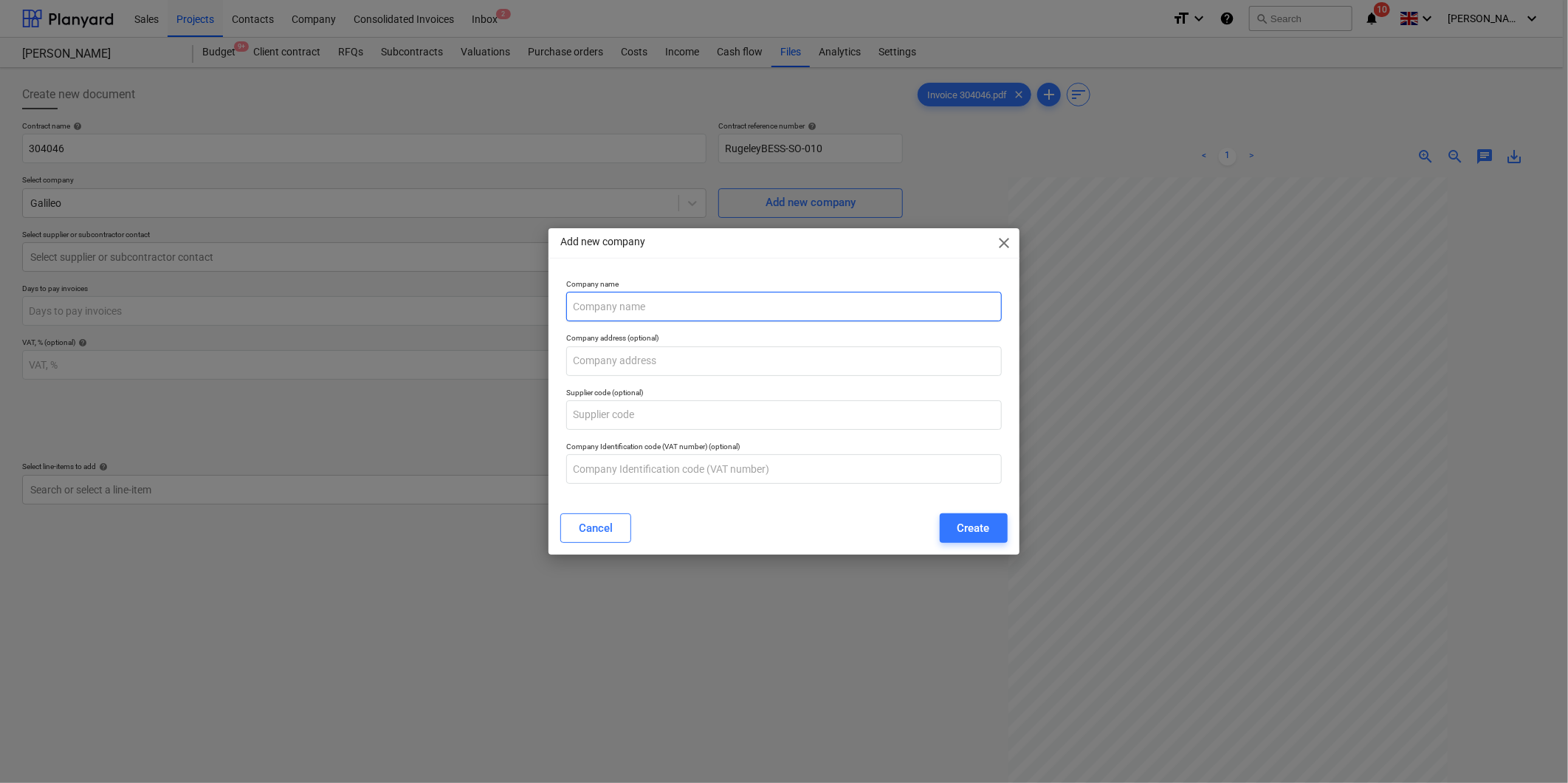click at bounding box center (783, 307) 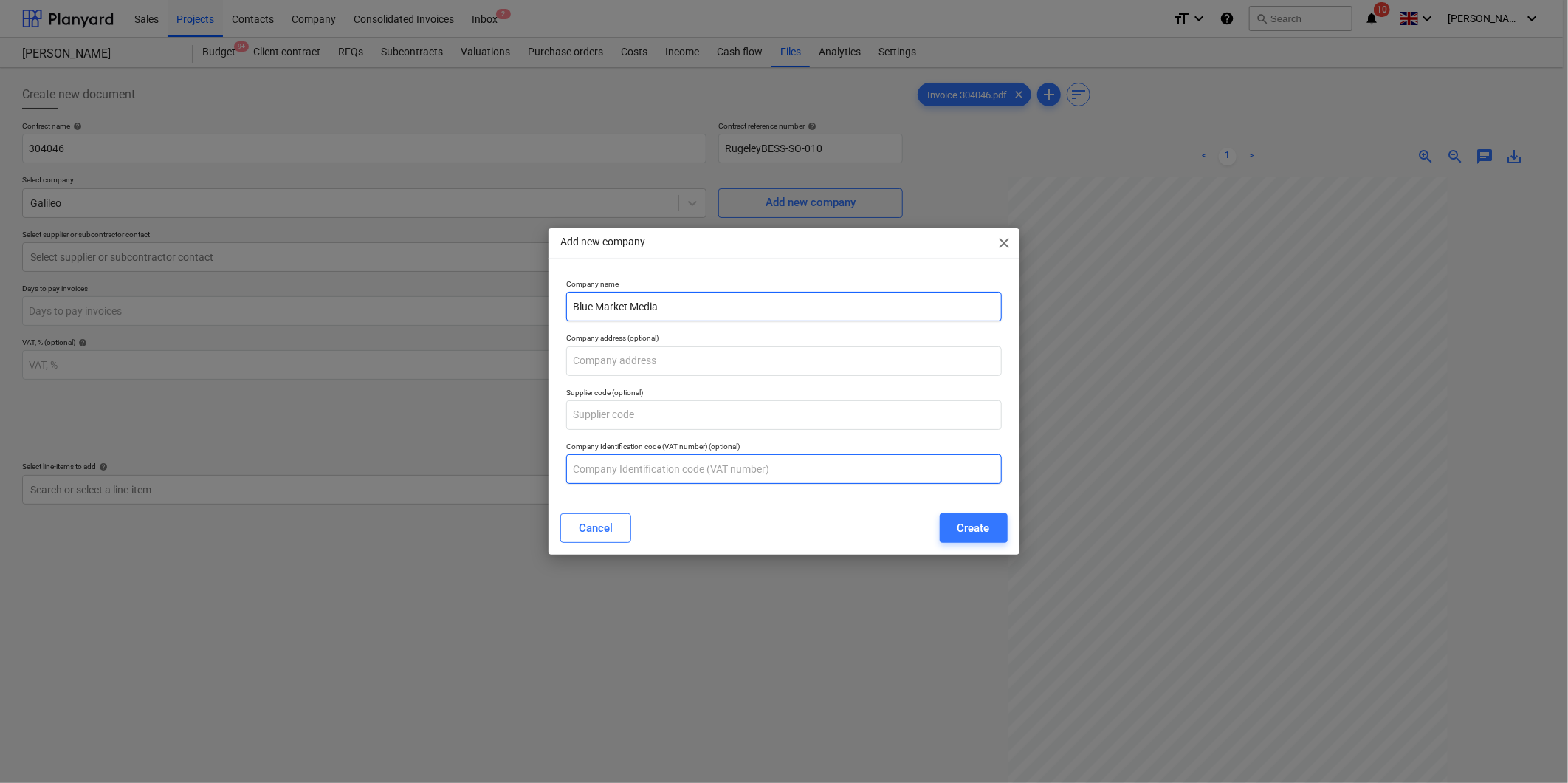 type on "Blue Market Media" 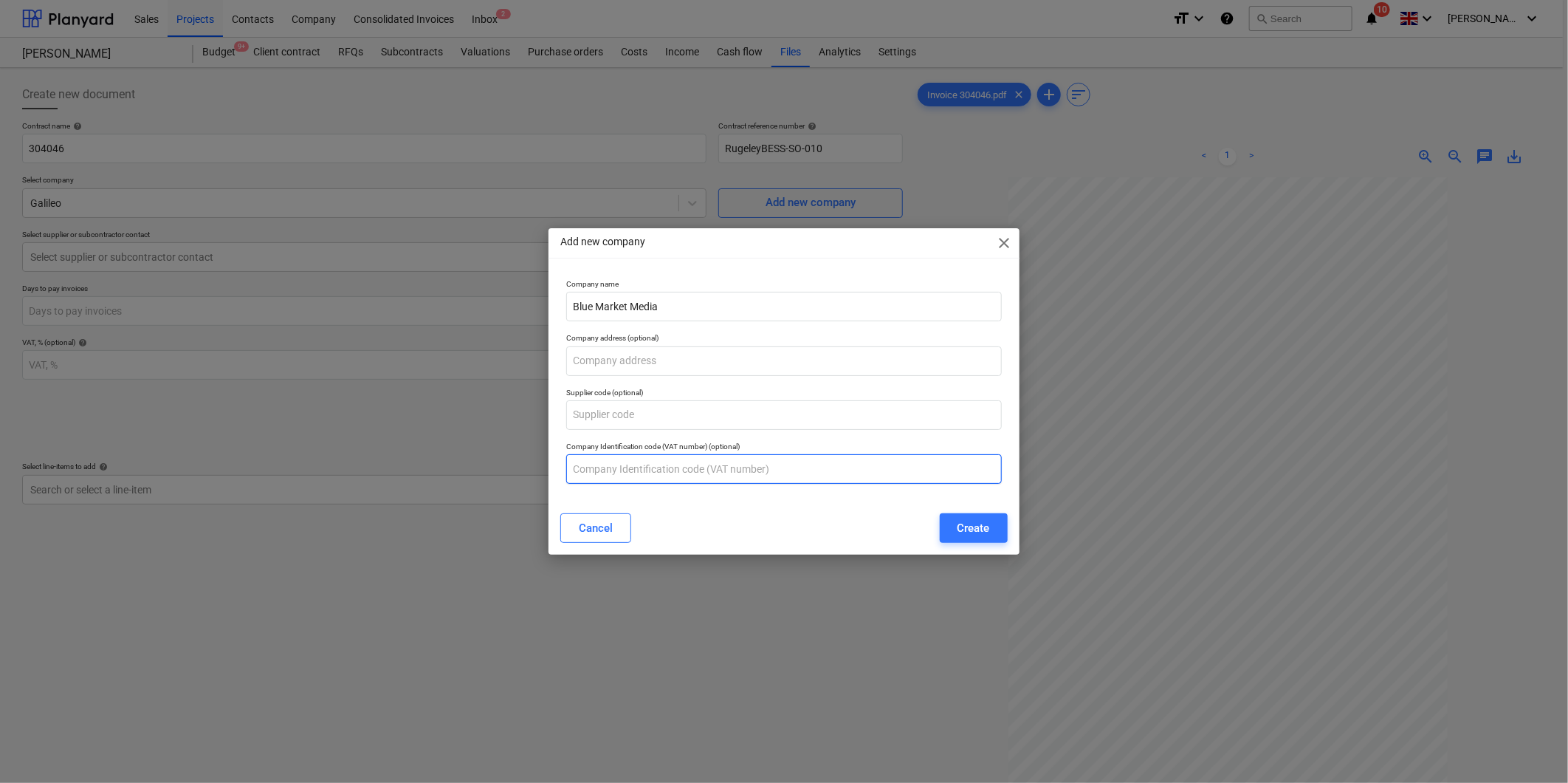 click at bounding box center (783, 469) 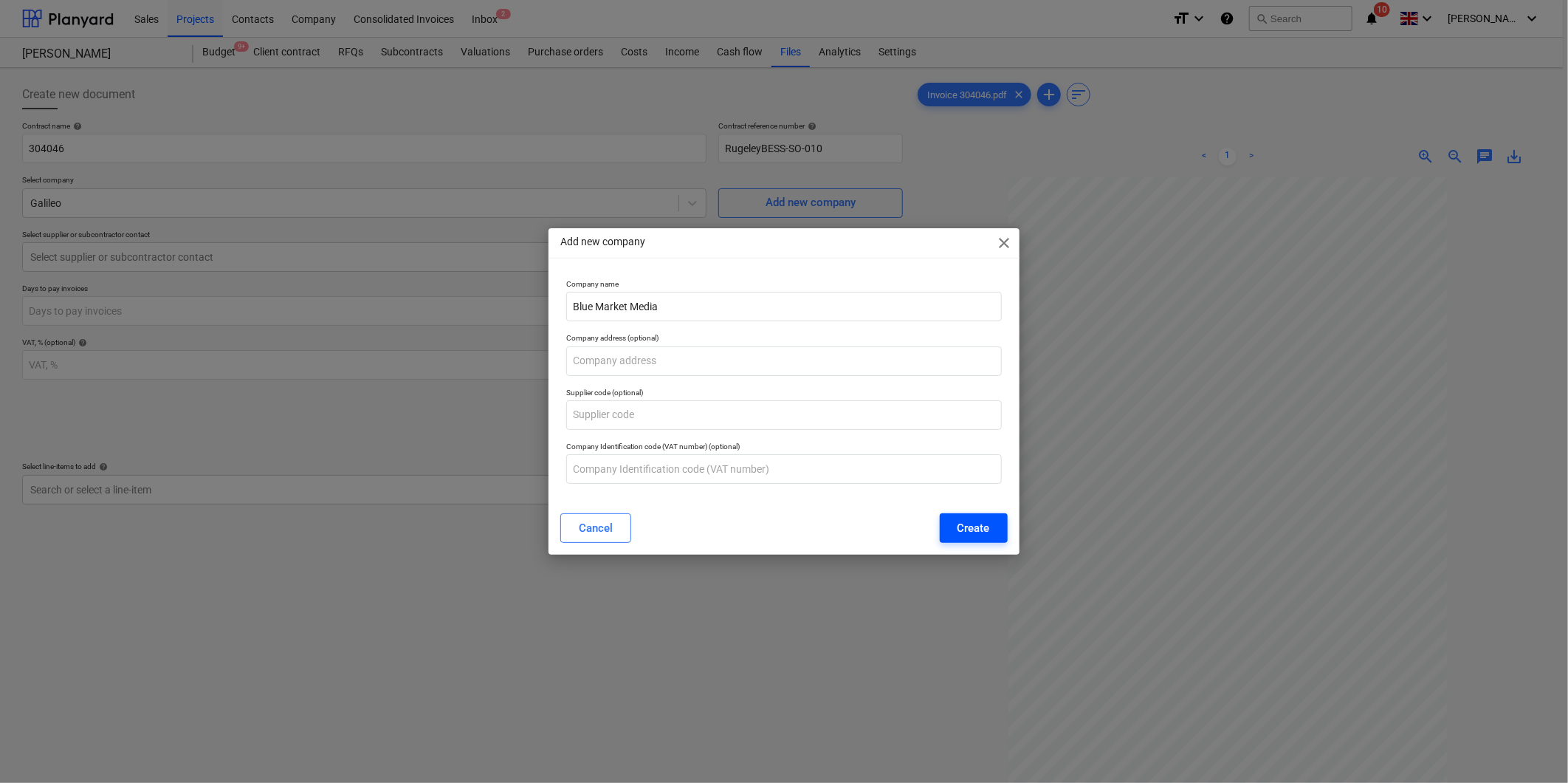 click on "Create" at bounding box center (974, 528) 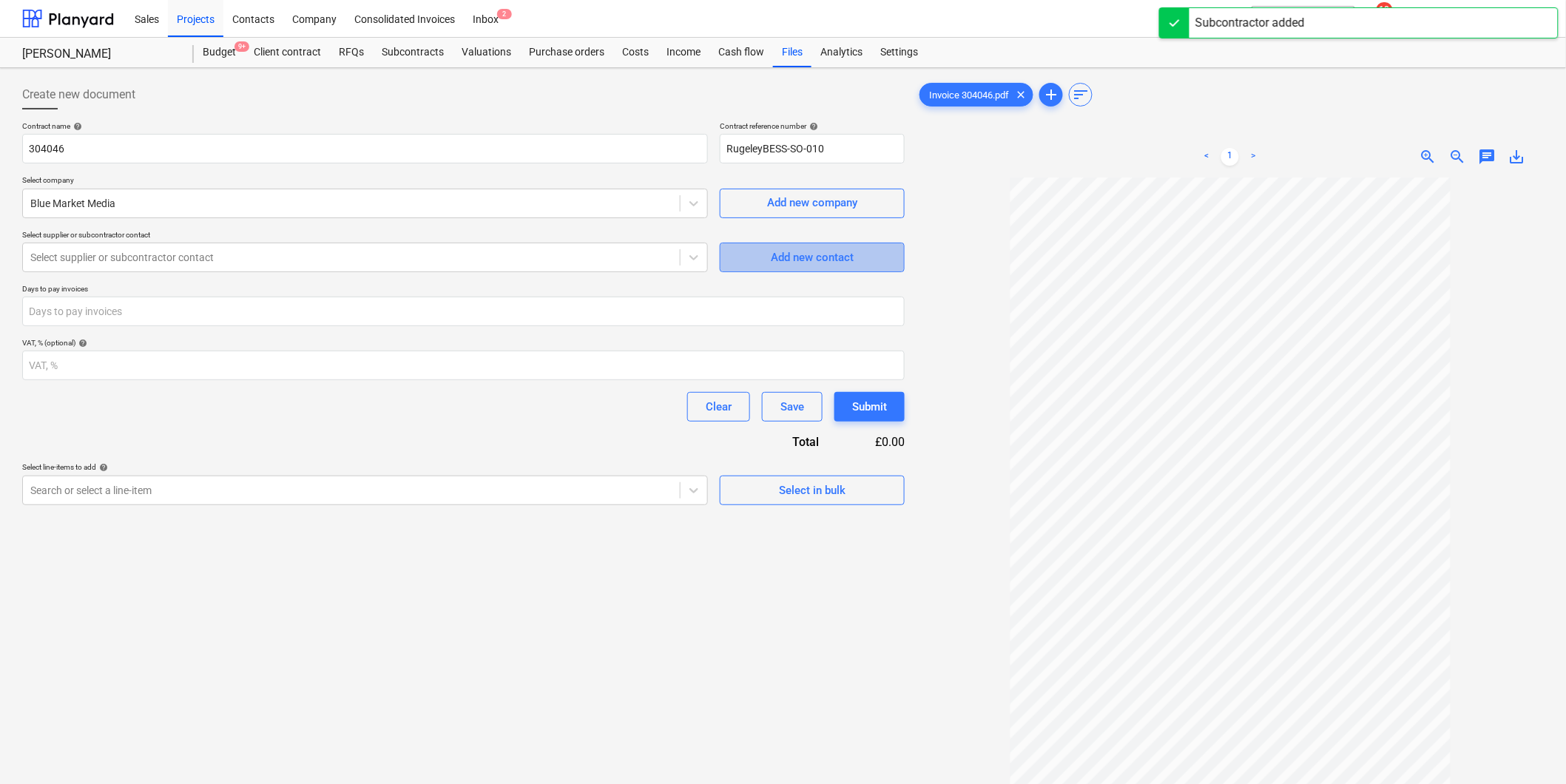 click on "Add new contact" at bounding box center [812, 257] 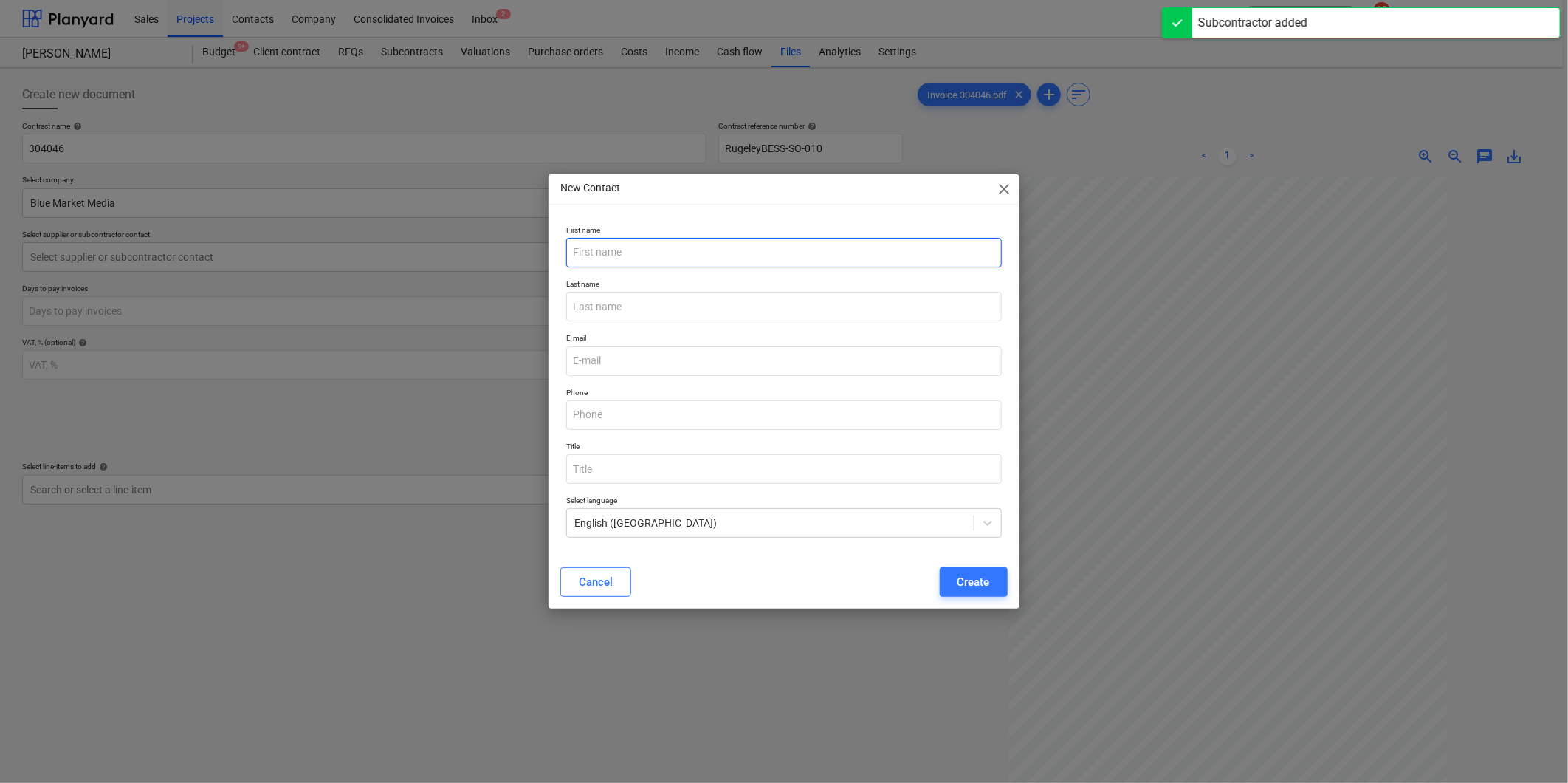 click at bounding box center [783, 253] 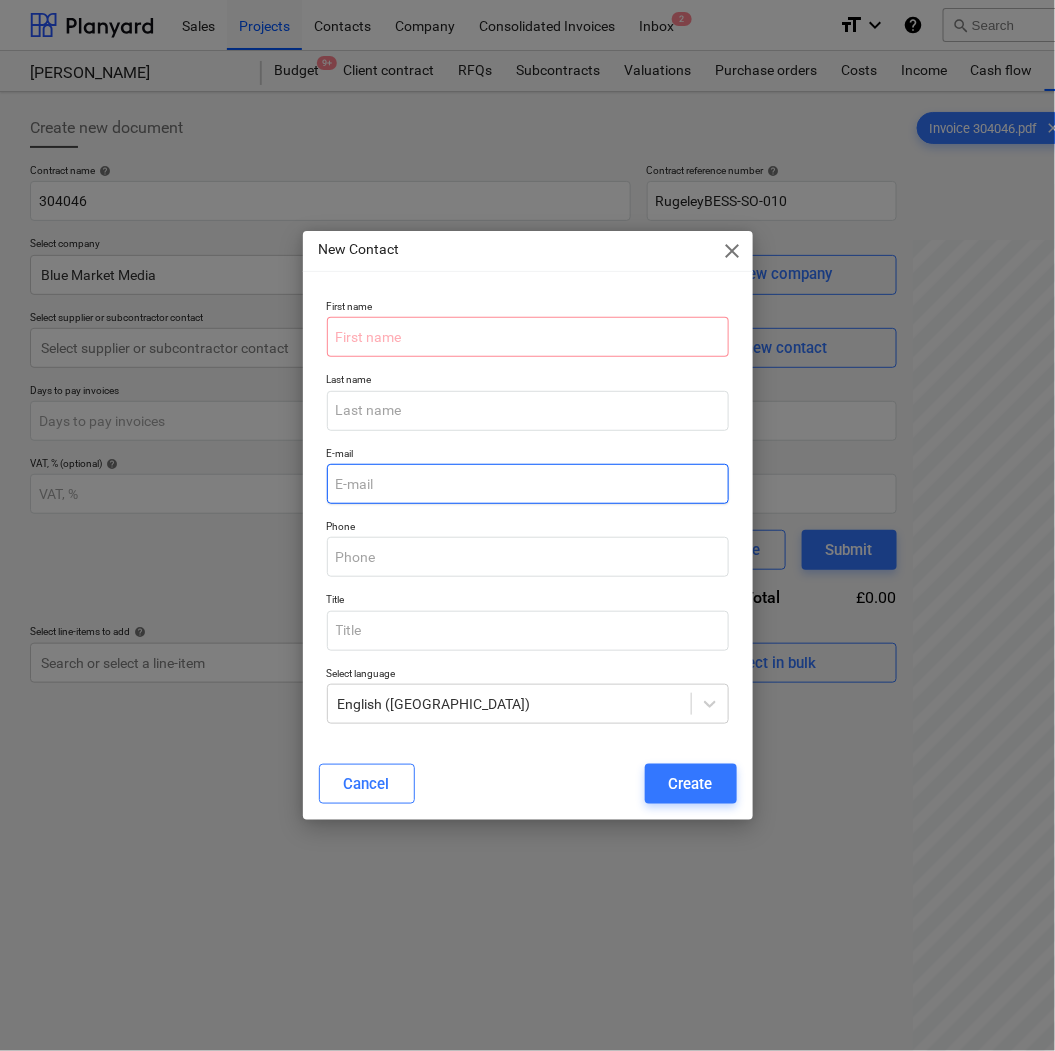click at bounding box center [528, 484] 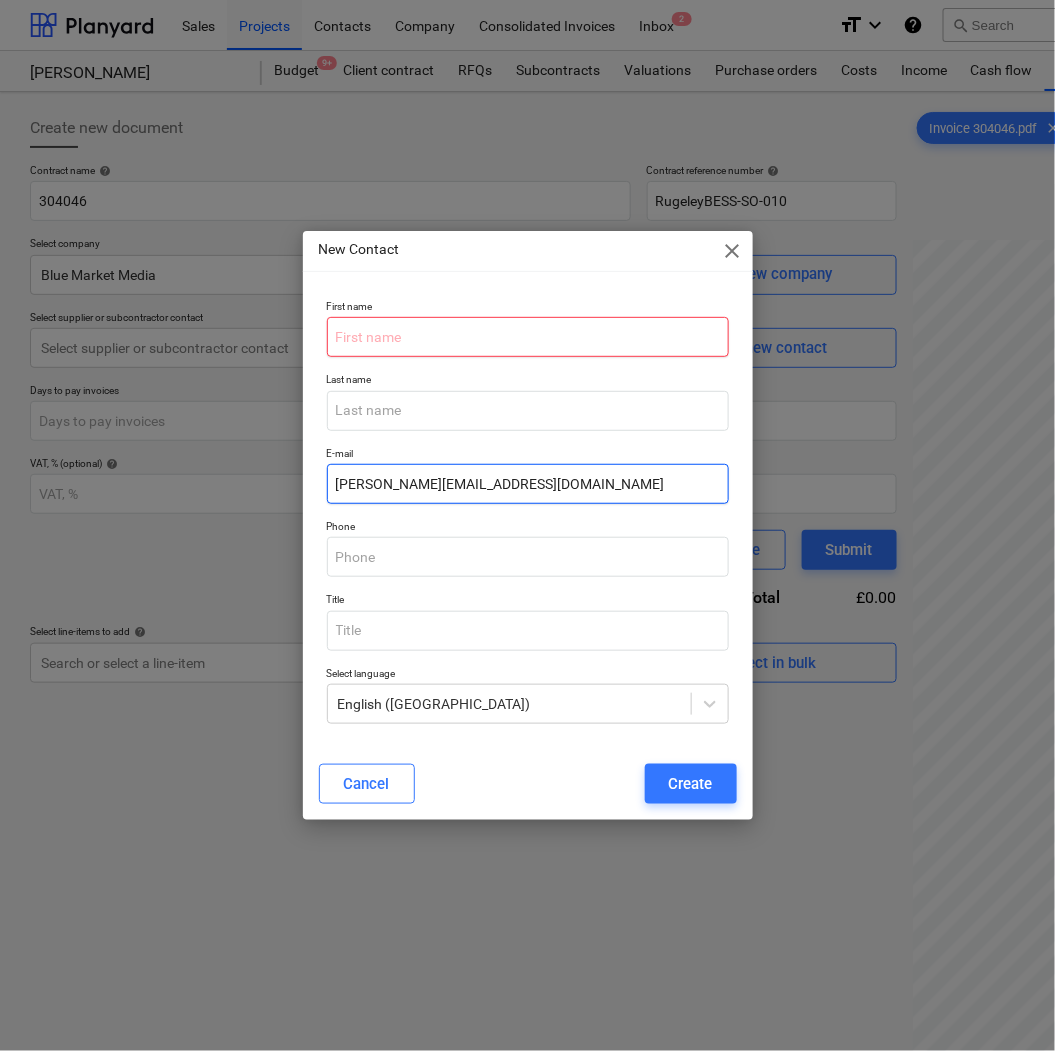 type on "[PERSON_NAME][EMAIL_ADDRESS][DOMAIN_NAME]" 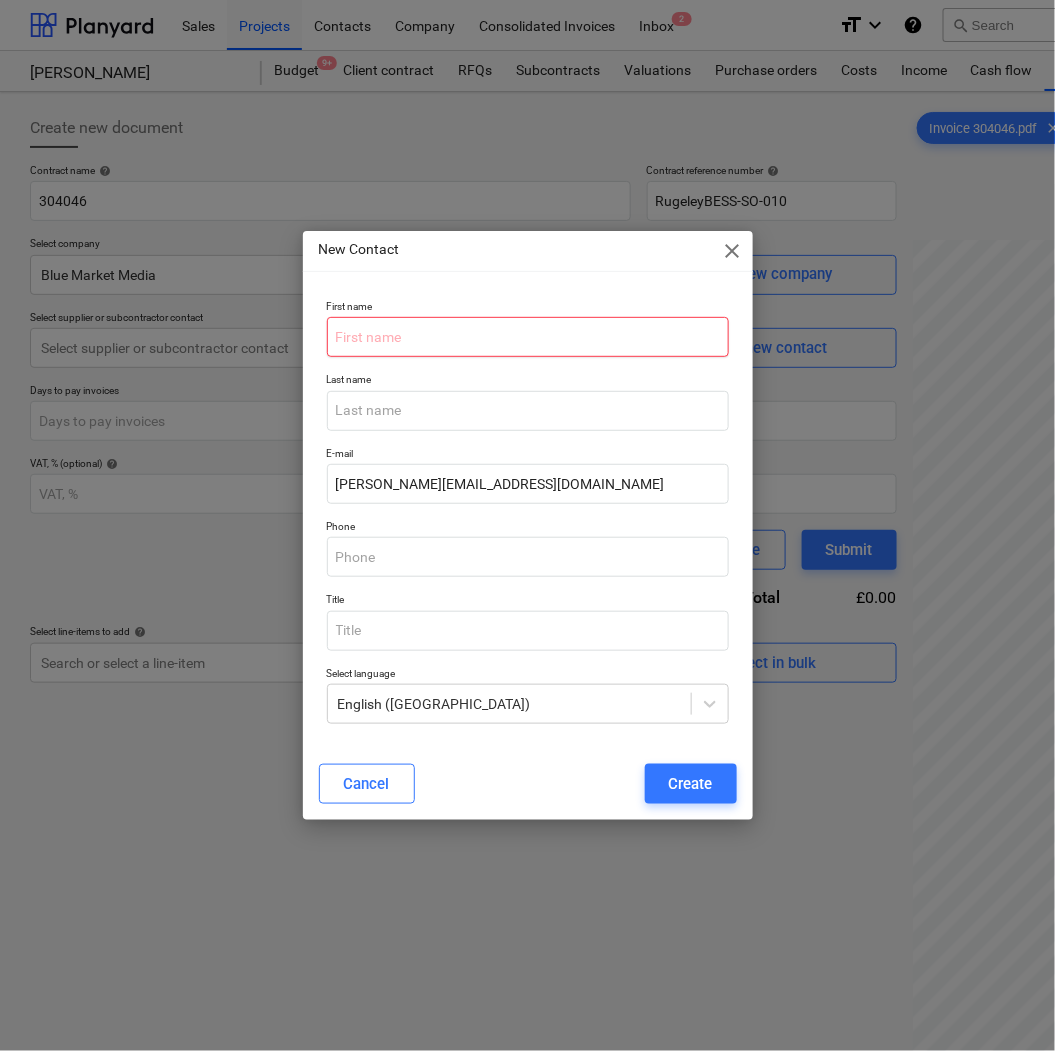click at bounding box center [528, 337] 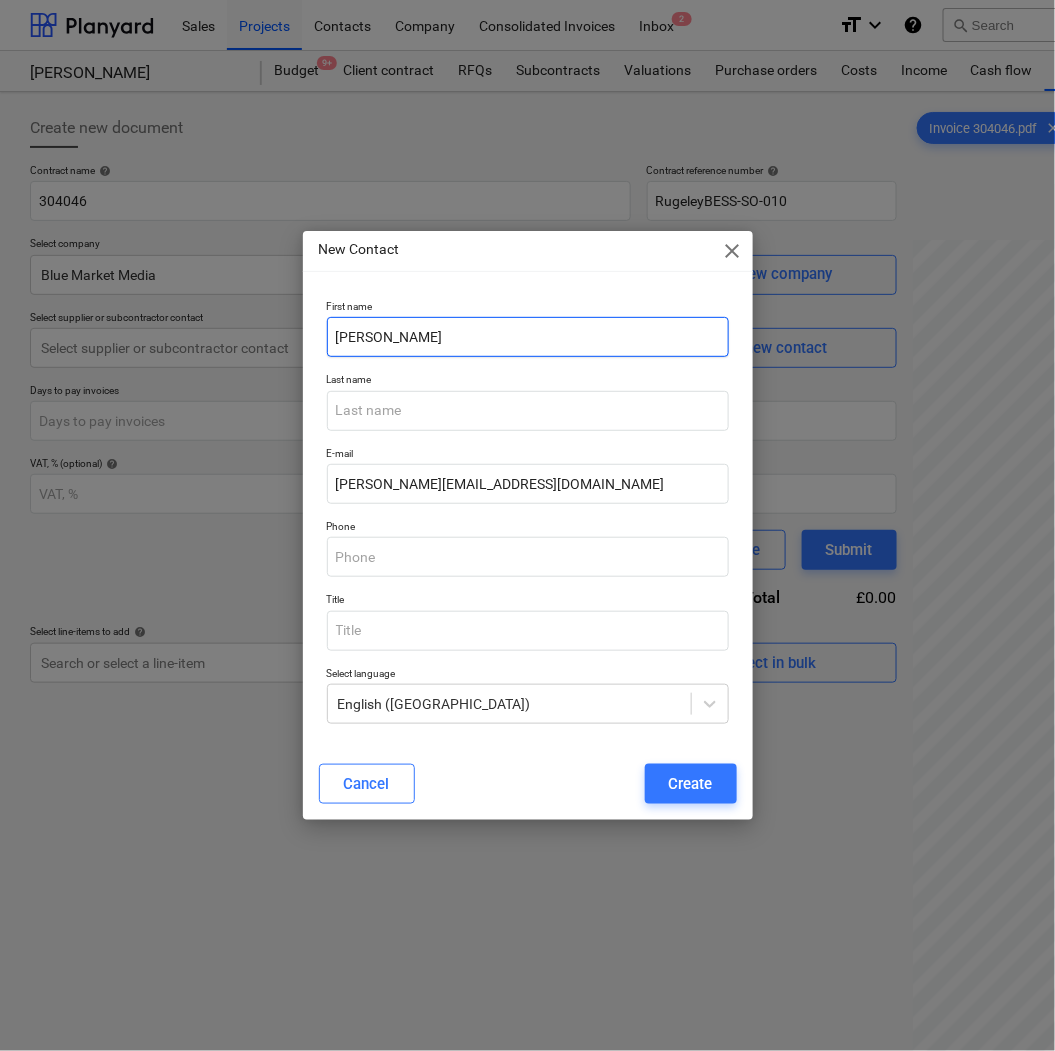 type on "[PERSON_NAME]" 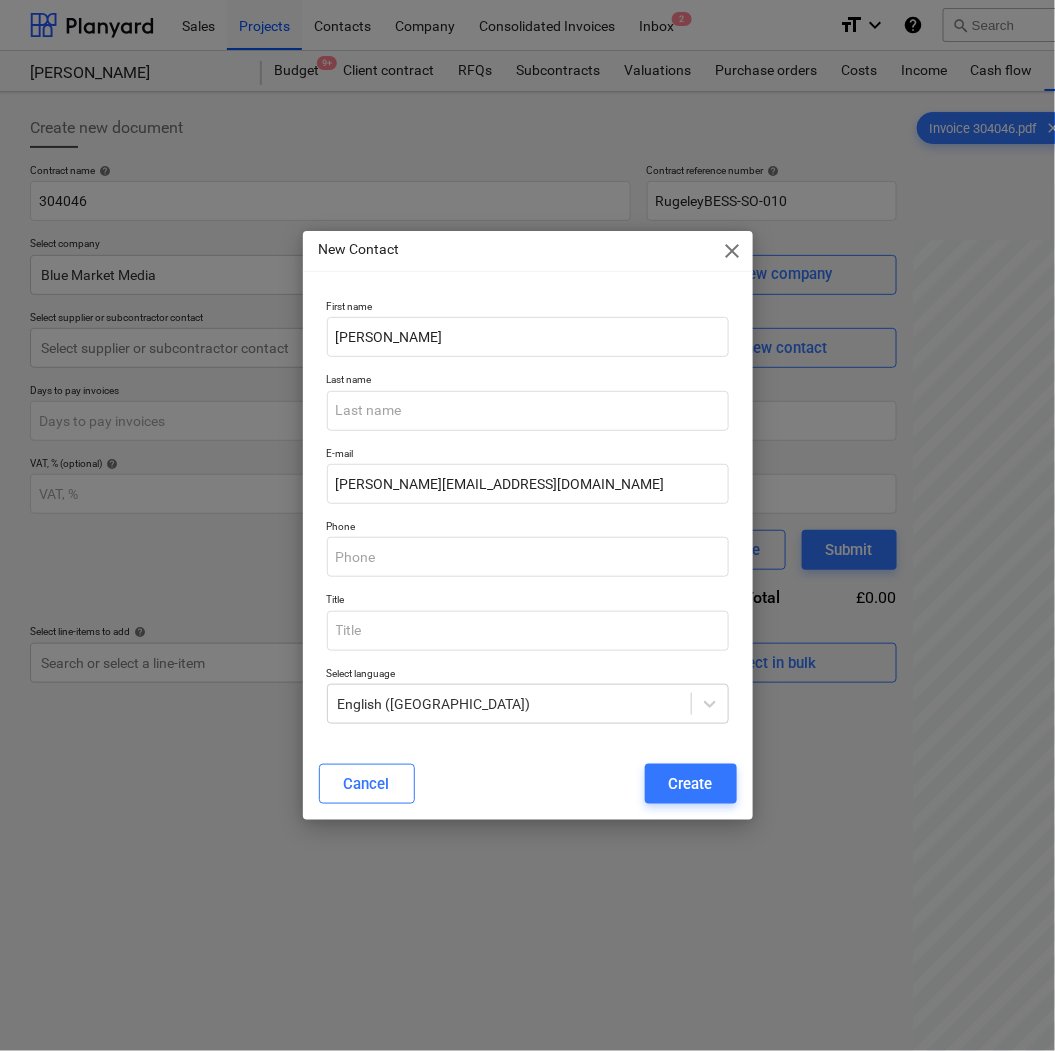click on "New Contact close First name [PERSON_NAME] Last name E-mail [PERSON_NAME][EMAIL_ADDRESS][DOMAIN_NAME] Phone Title Select language English ([GEOGRAPHIC_DATA]) Cancel Create" at bounding box center [528, 525] 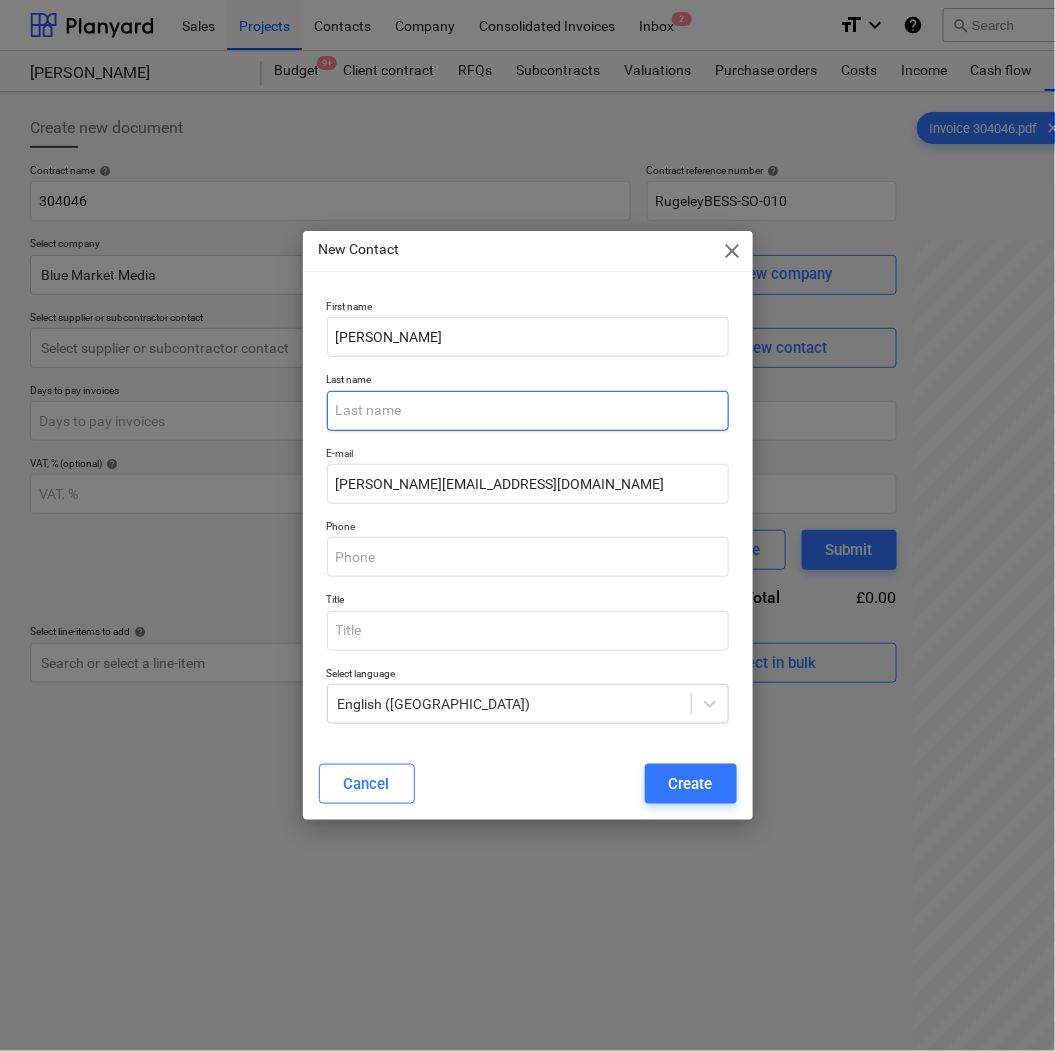 click at bounding box center (528, 411) 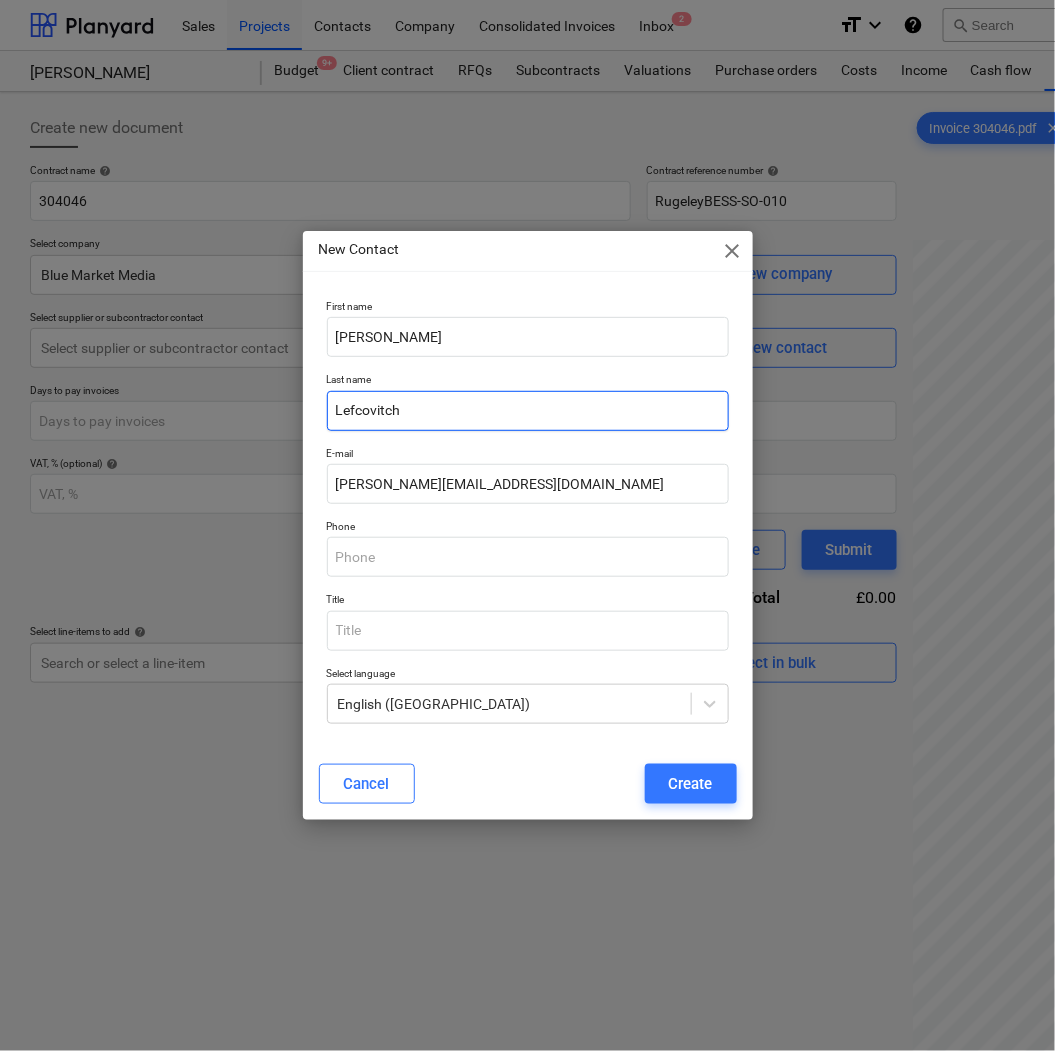 type on "Lefcovitch" 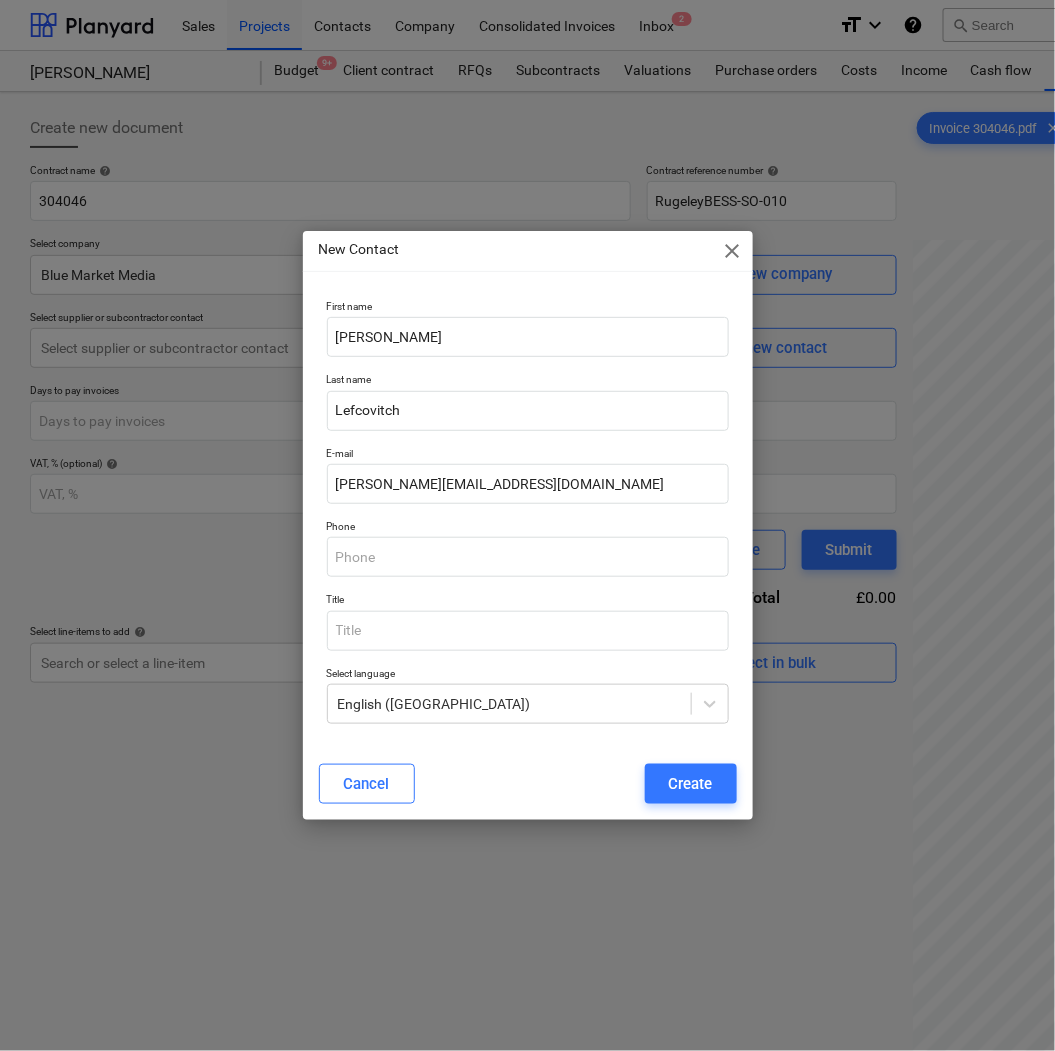 drag, startPoint x: 510, startPoint y: 796, endPoint x: 634, endPoint y: 787, distance: 124.32619 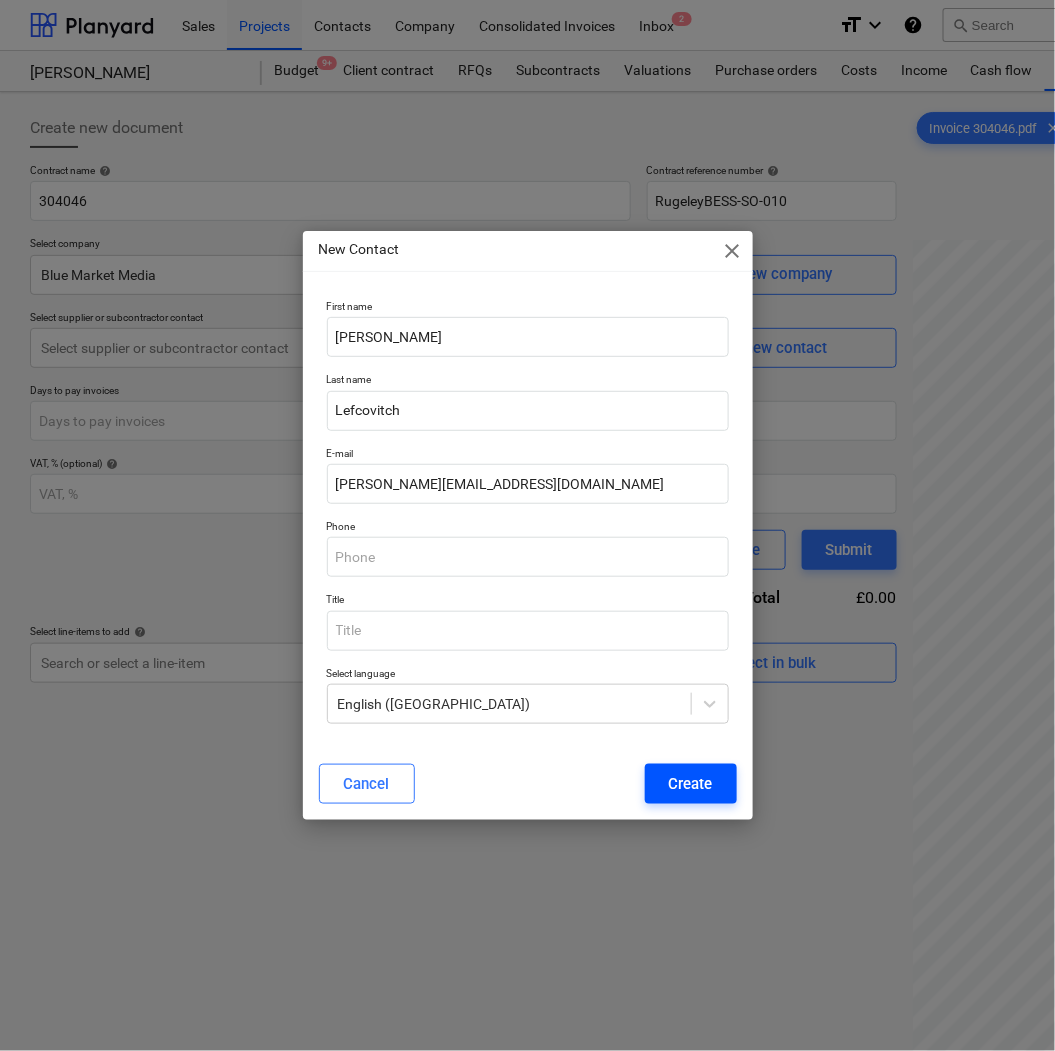 click on "Create" at bounding box center (691, 784) 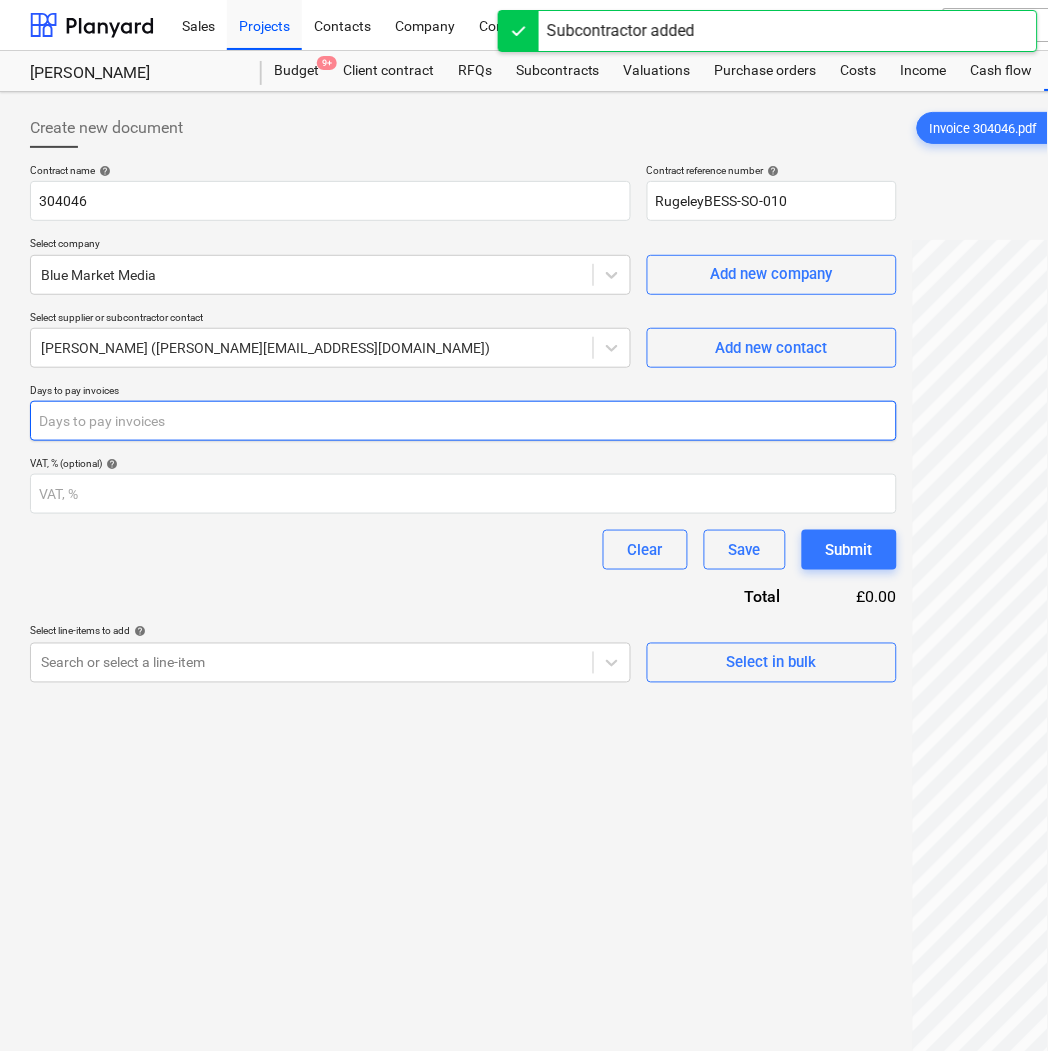 click at bounding box center [463, 421] 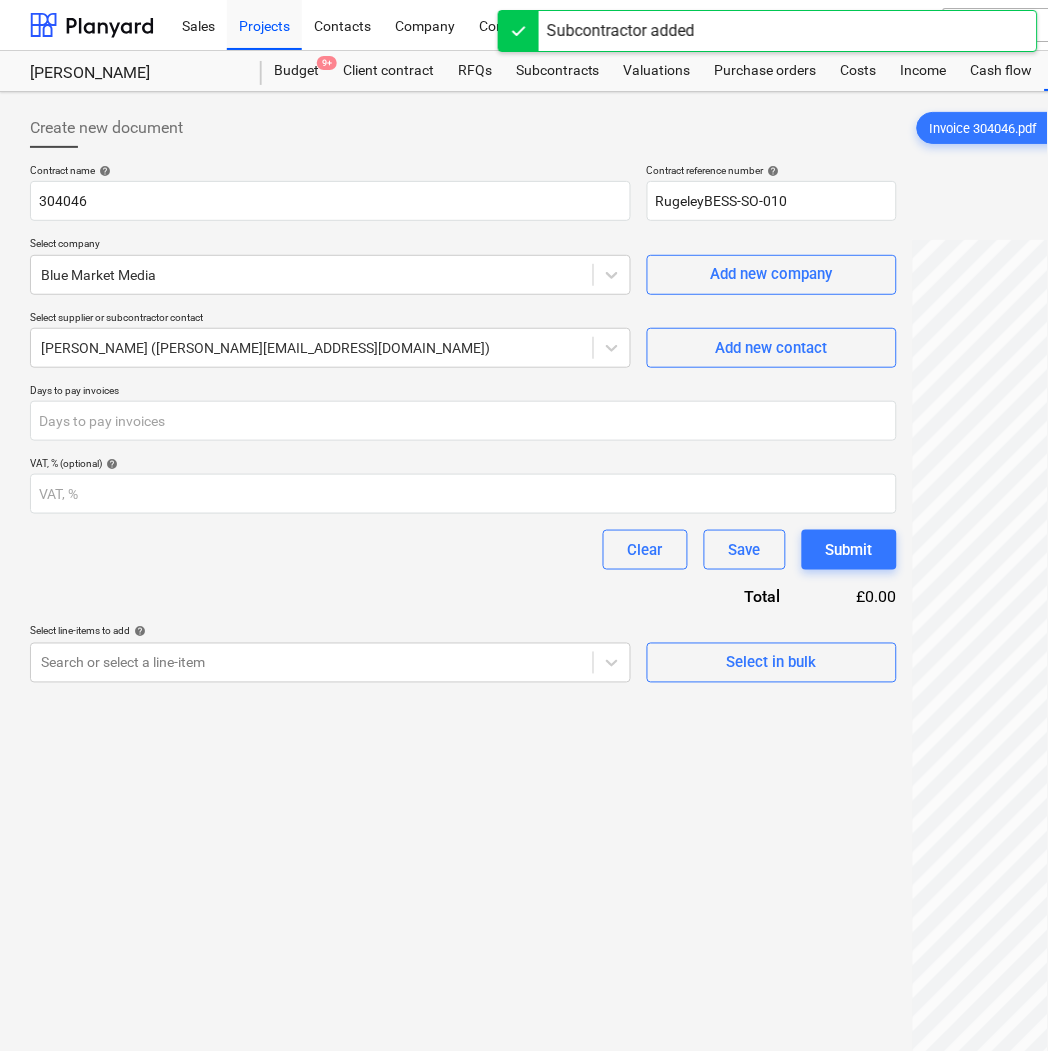 click on "Clear Save Submit" at bounding box center [463, 550] 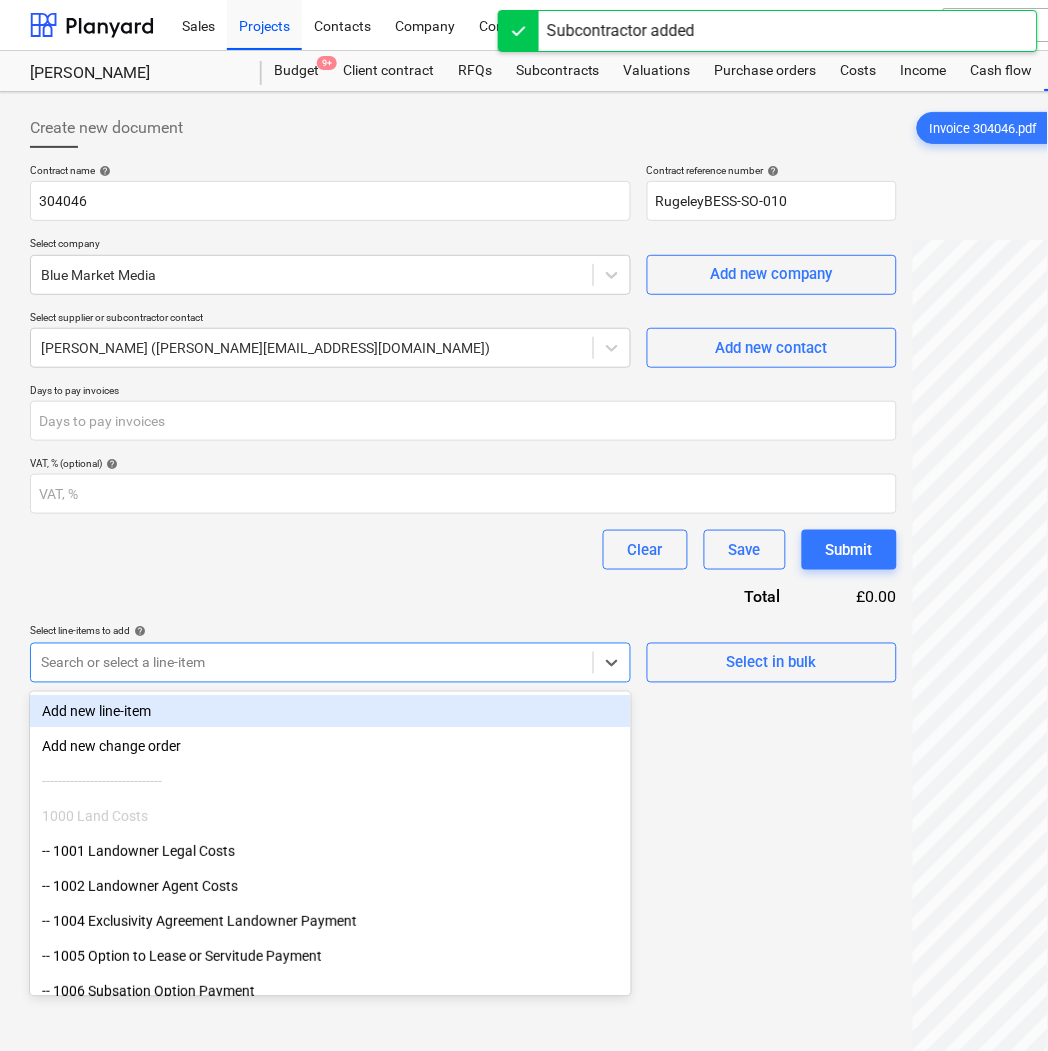 click on "Search or select a line-item" at bounding box center (330, 663) 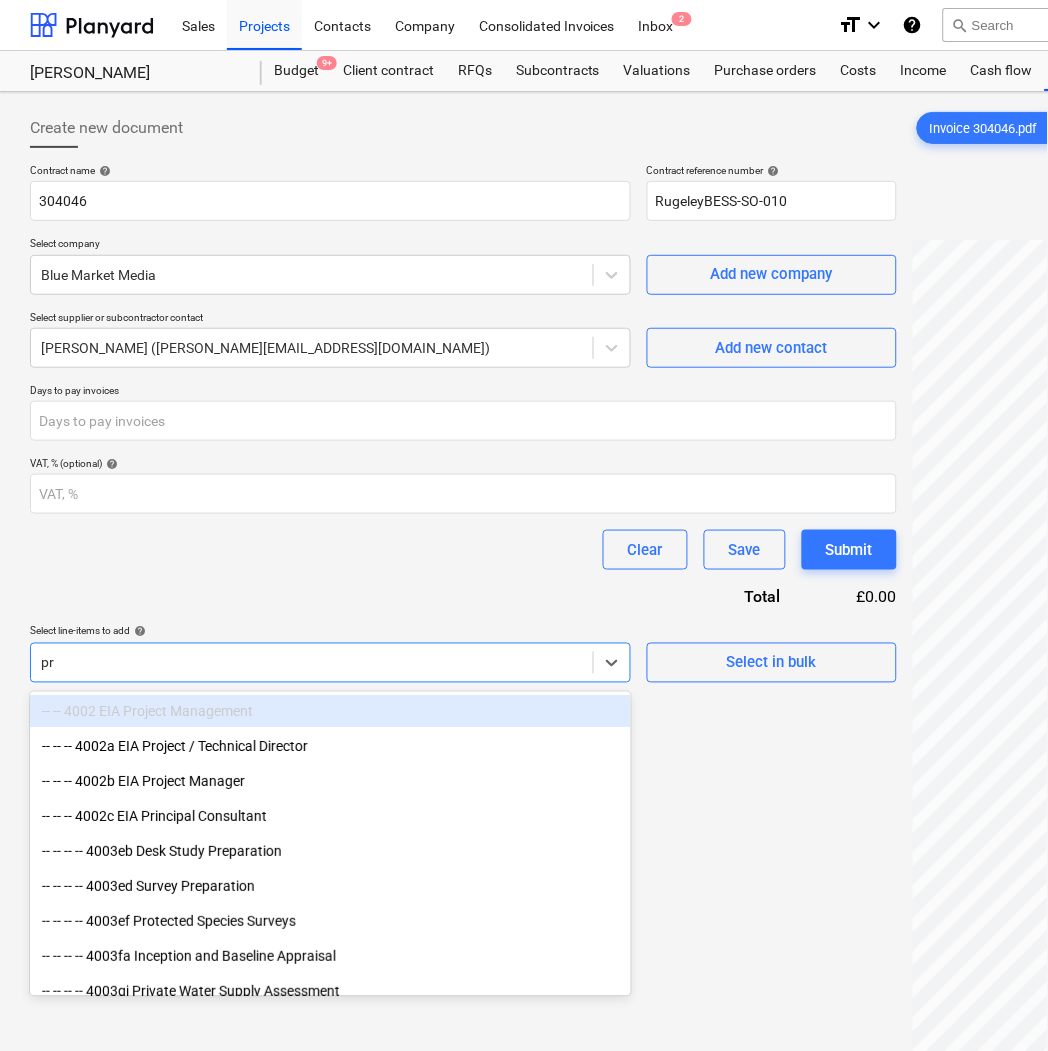 type on "p" 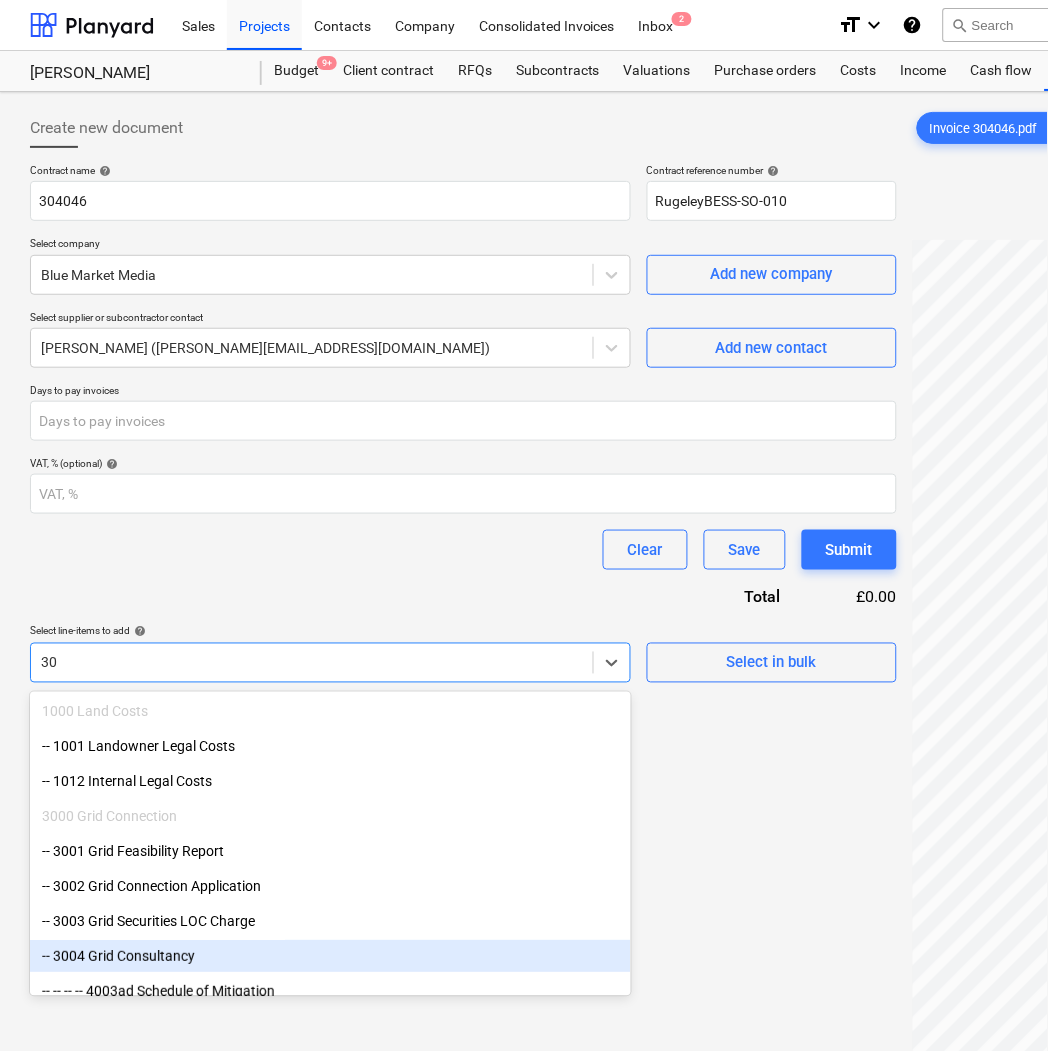 type on "3" 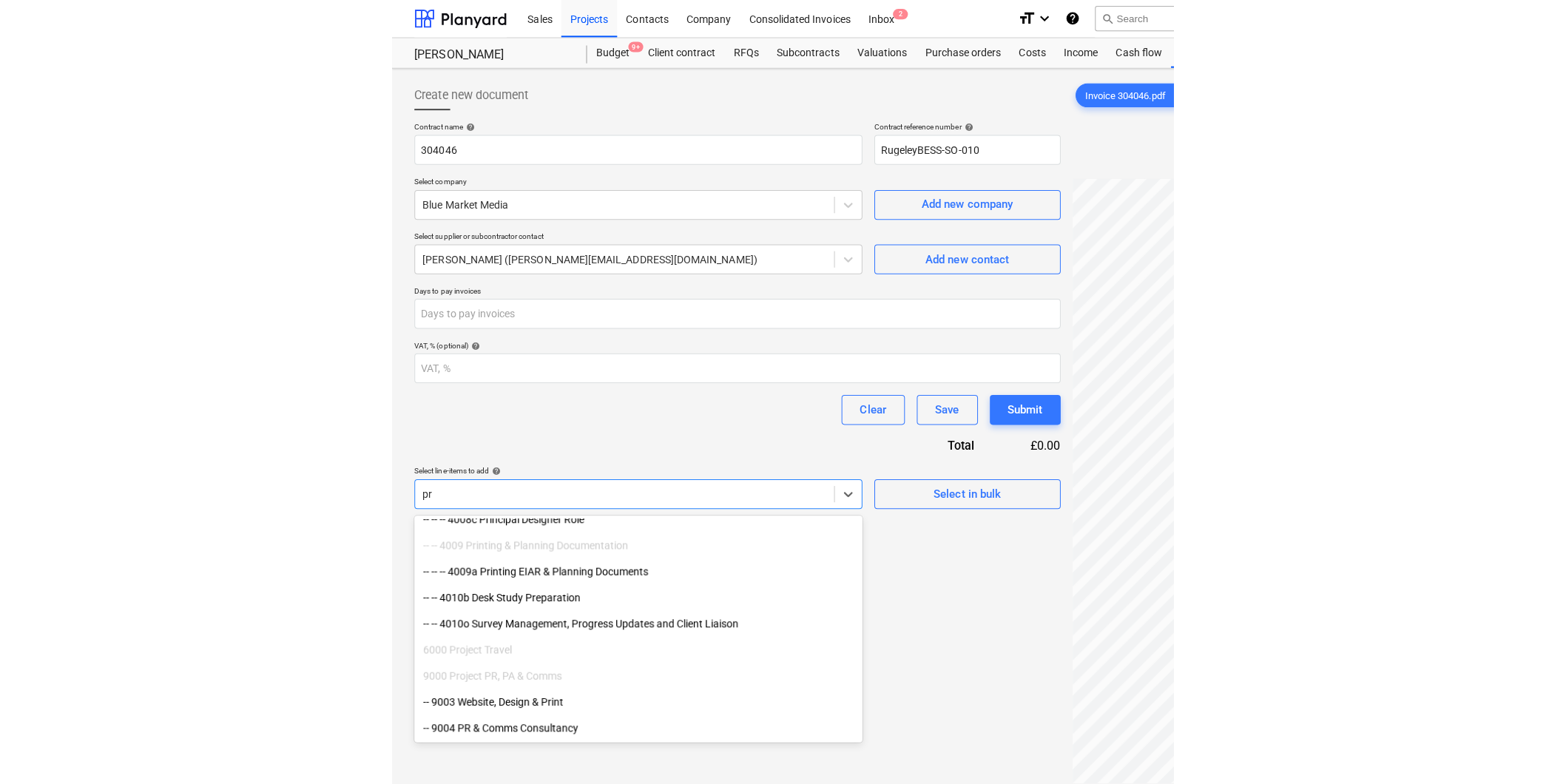 scroll, scrollTop: 399, scrollLeft: 0, axis: vertical 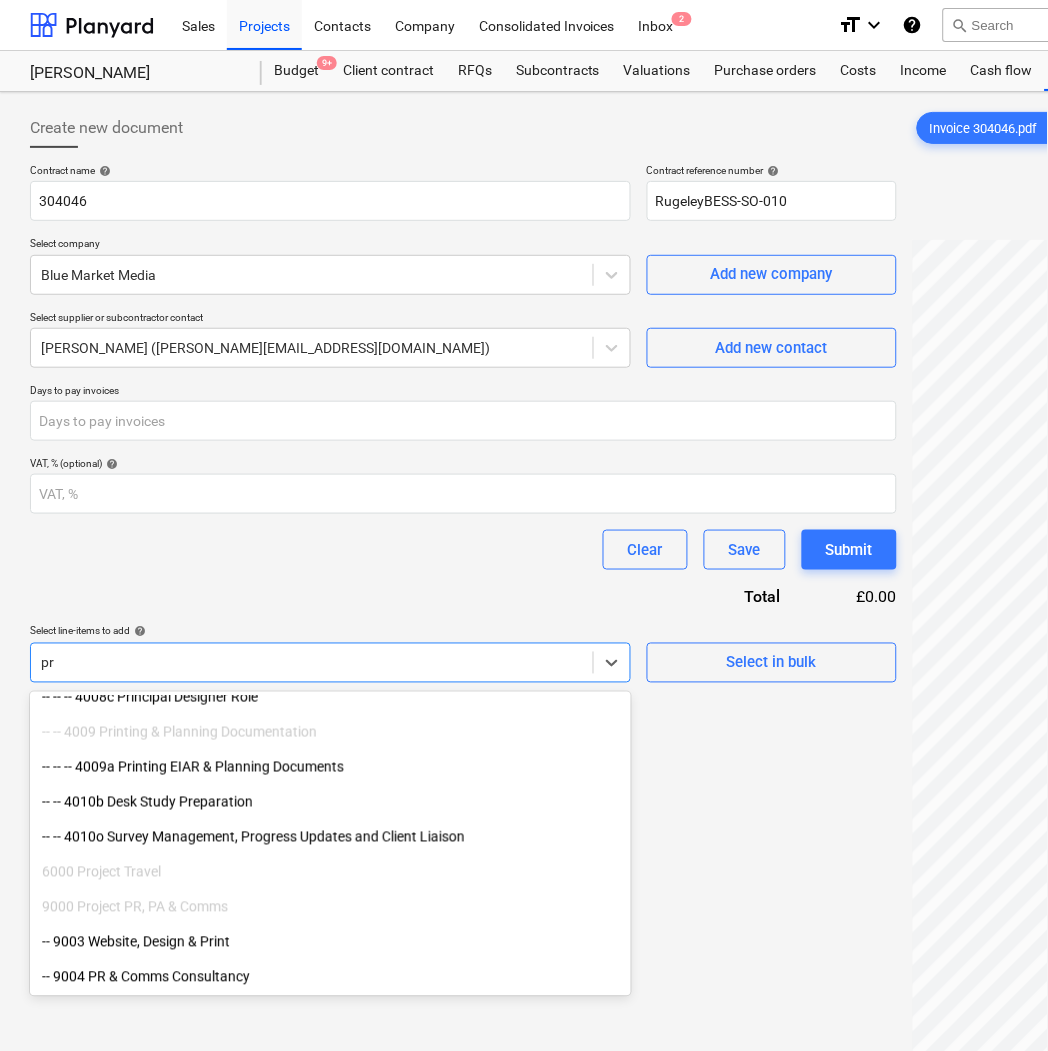 type on "pri" 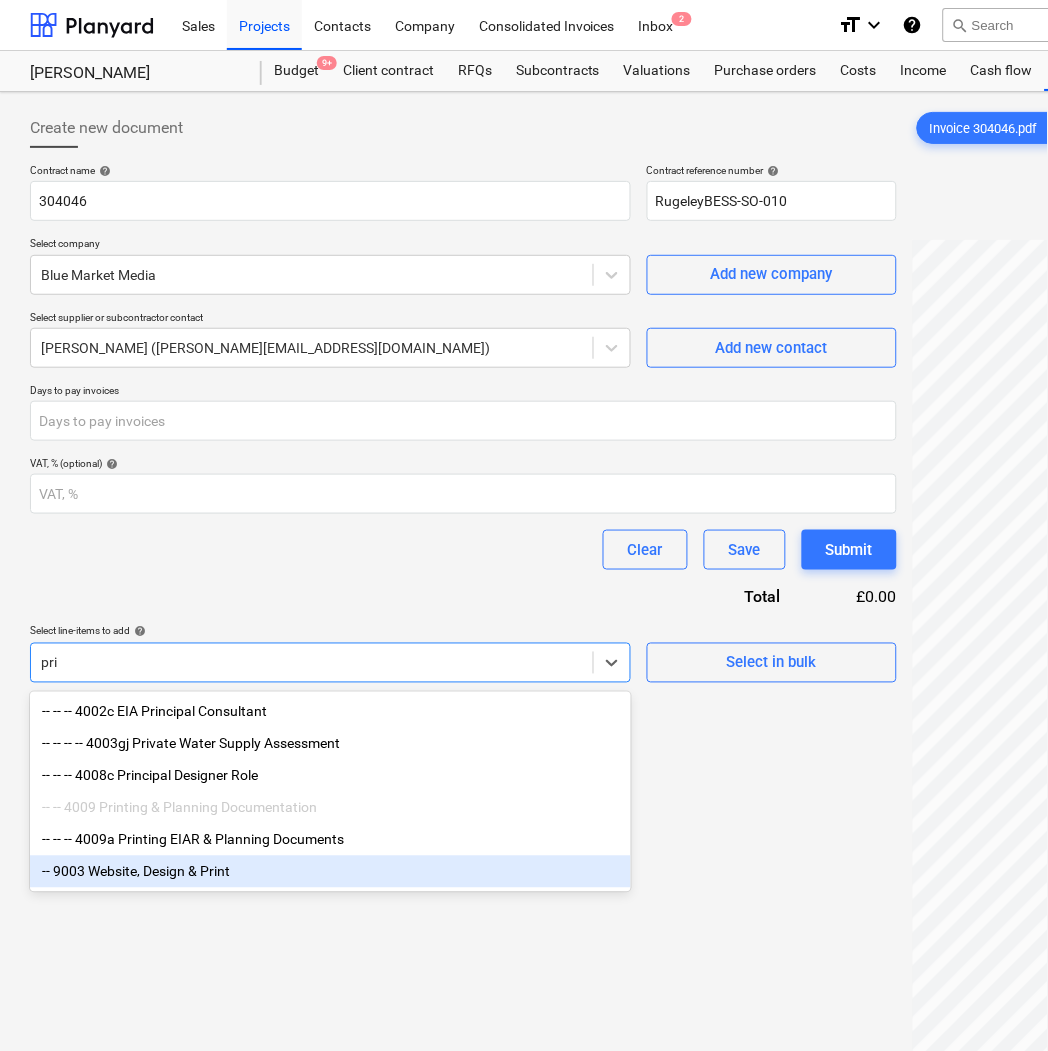 click on "--  9003 Website, Design & Print" at bounding box center (330, 872) 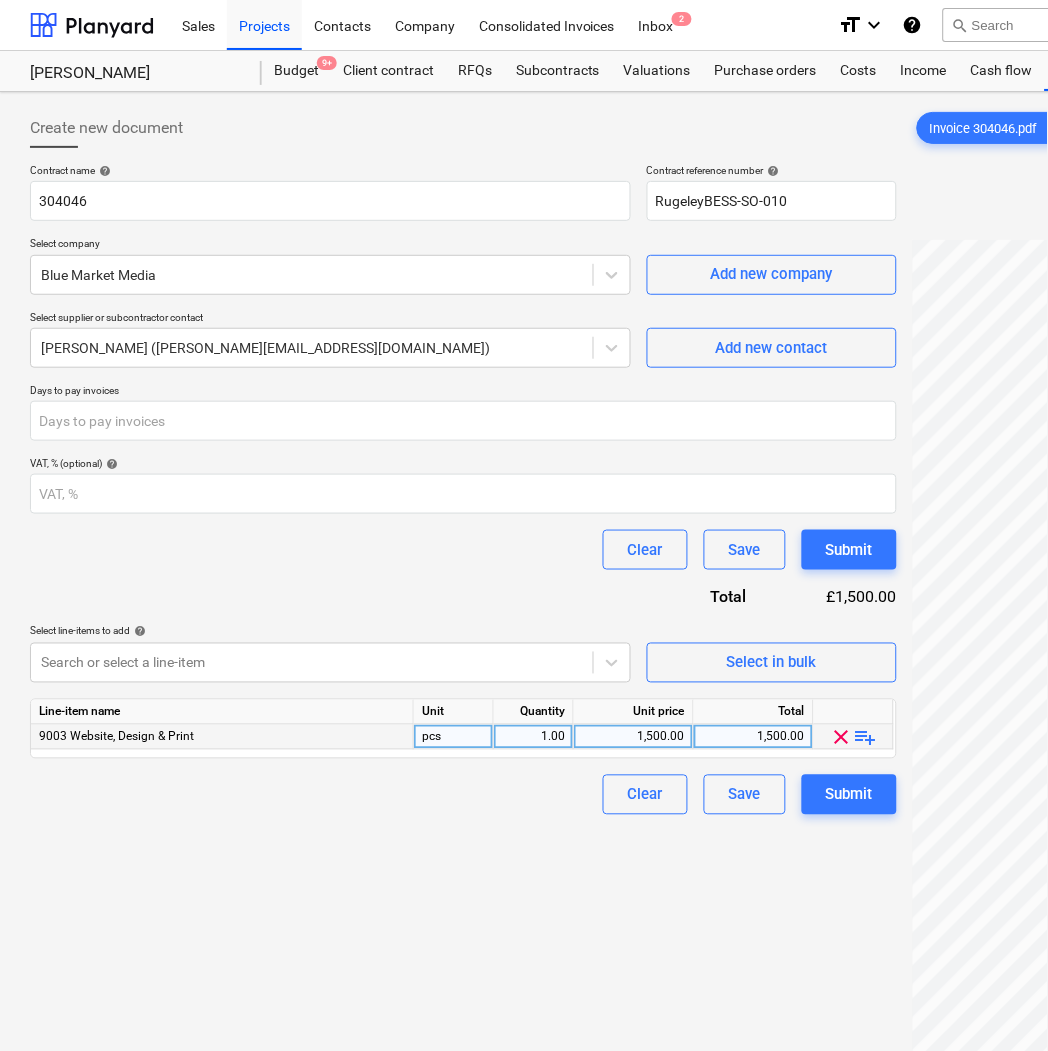 click on "1,500.00" at bounding box center [753, 737] 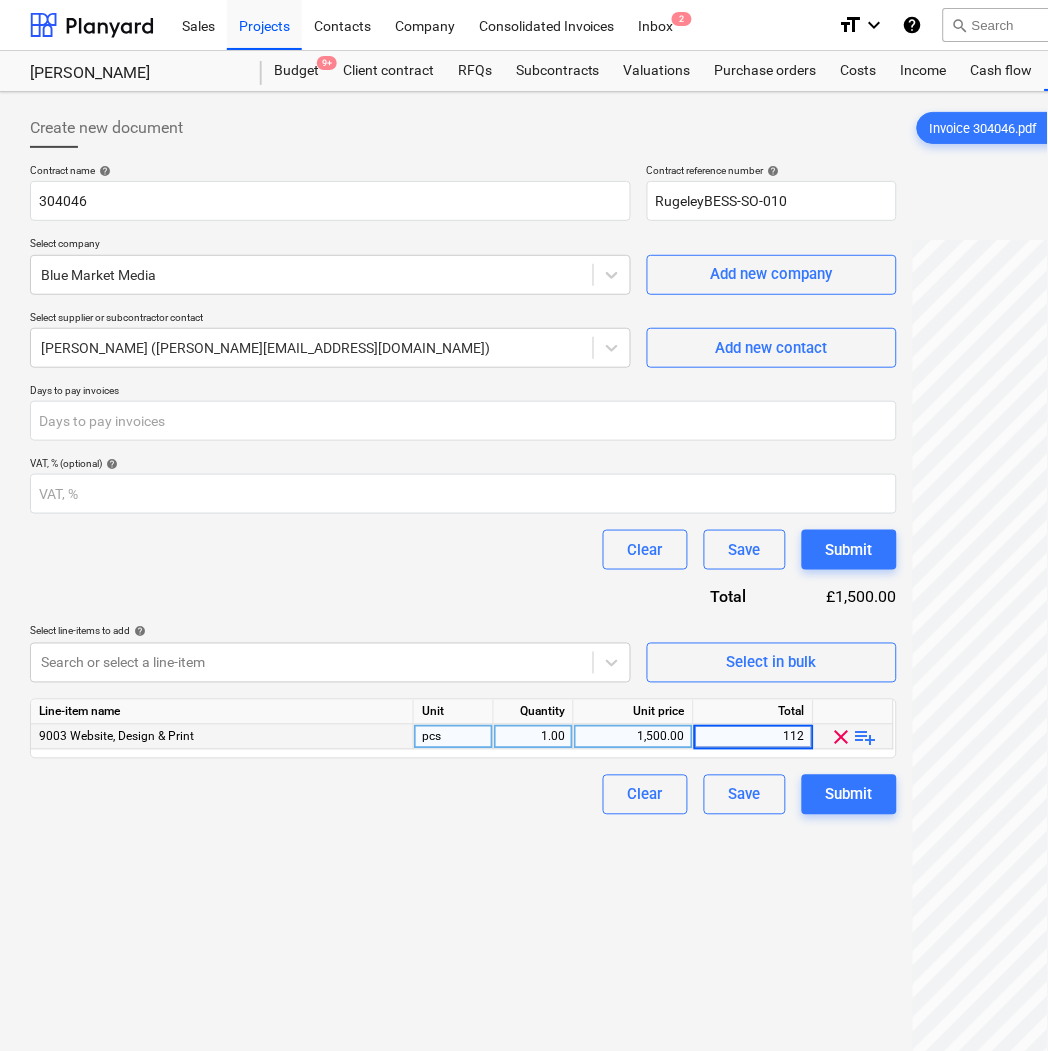 type on "1125" 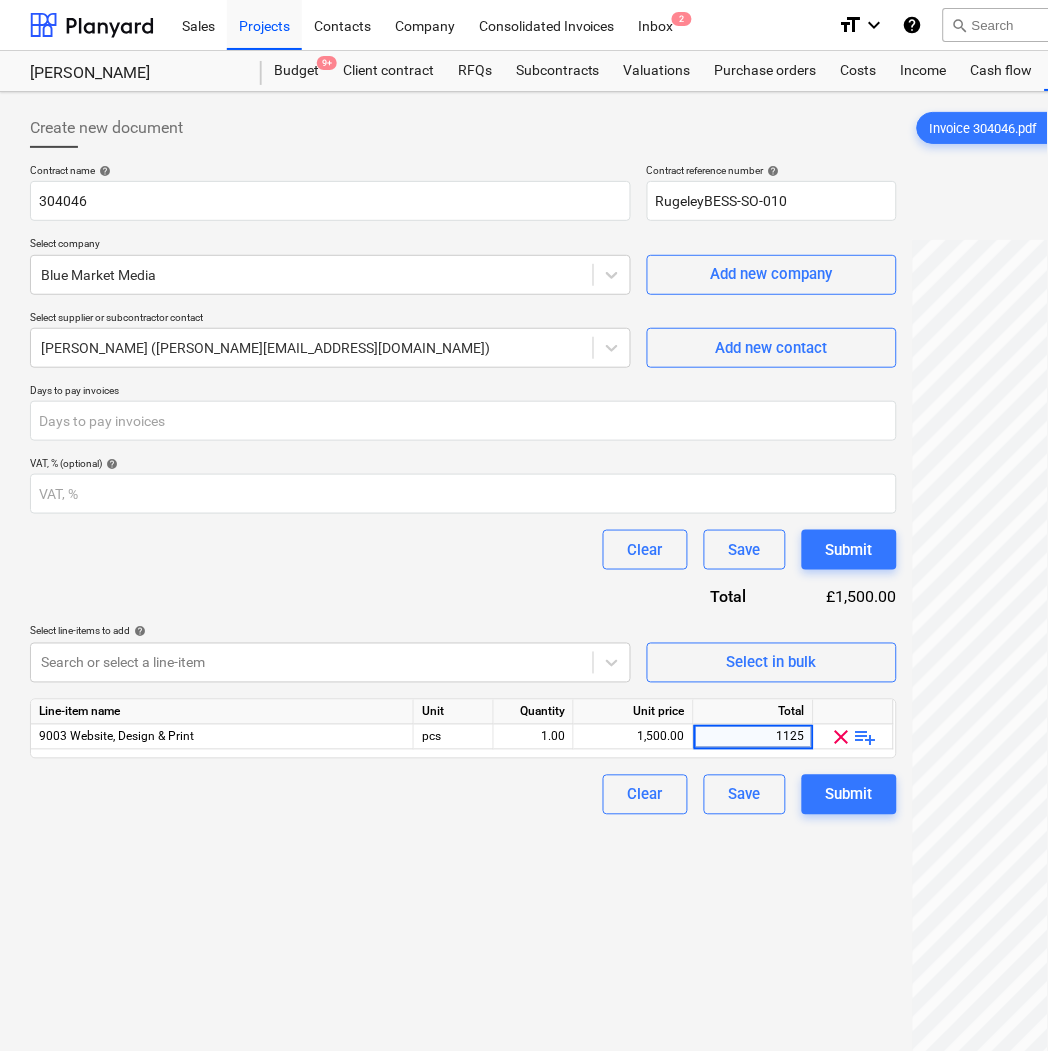 click on "Create new document Contract name help 304046 Contract reference number help RugeleyBESS-SO-010 Select company Blue Market Media   Add new company Select supplier or subcontractor contact [PERSON_NAME] ([PERSON_NAME][EMAIL_ADDRESS][DOMAIN_NAME]) Add new contact Days to pay invoices VAT, % (optional) help Clear Save Submit Total £1,500.00 Select line-items to add help Search or select a line-item Select in bulk Line-item name Unit Quantity Unit price Total 9003 Website, Design & Print pcs 1.00 1,500.00 1125 clear playlist_add Clear Save Submit" at bounding box center [463, 671] 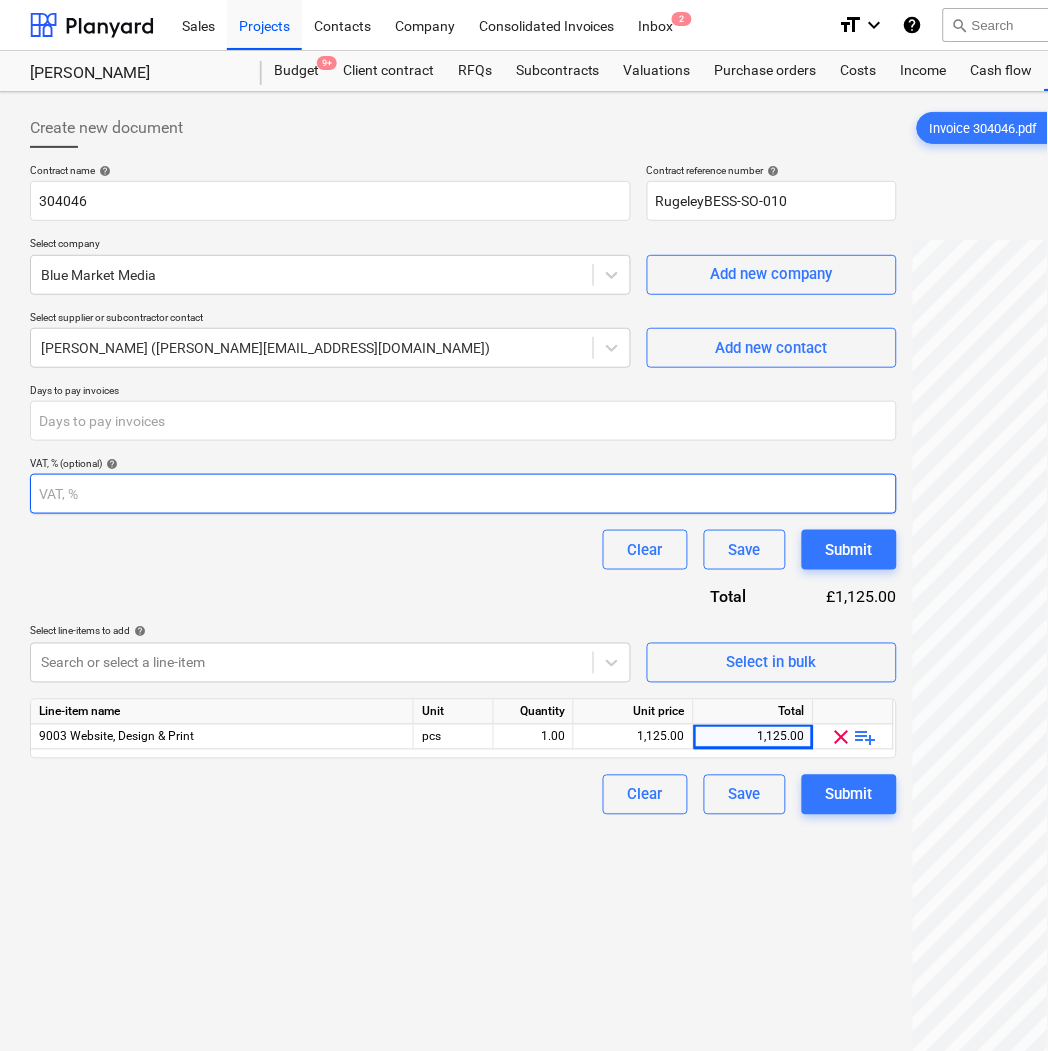 click at bounding box center (463, 494) 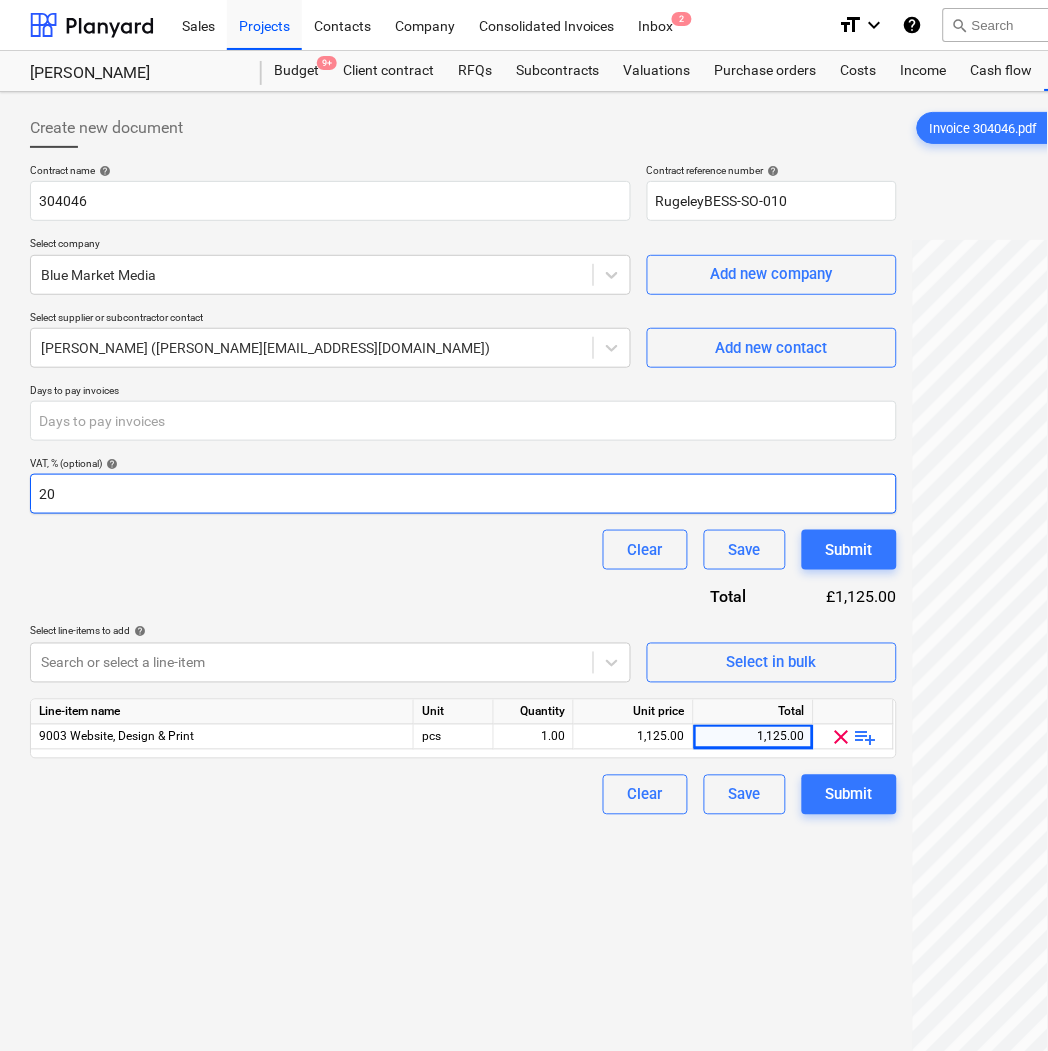 type on "20" 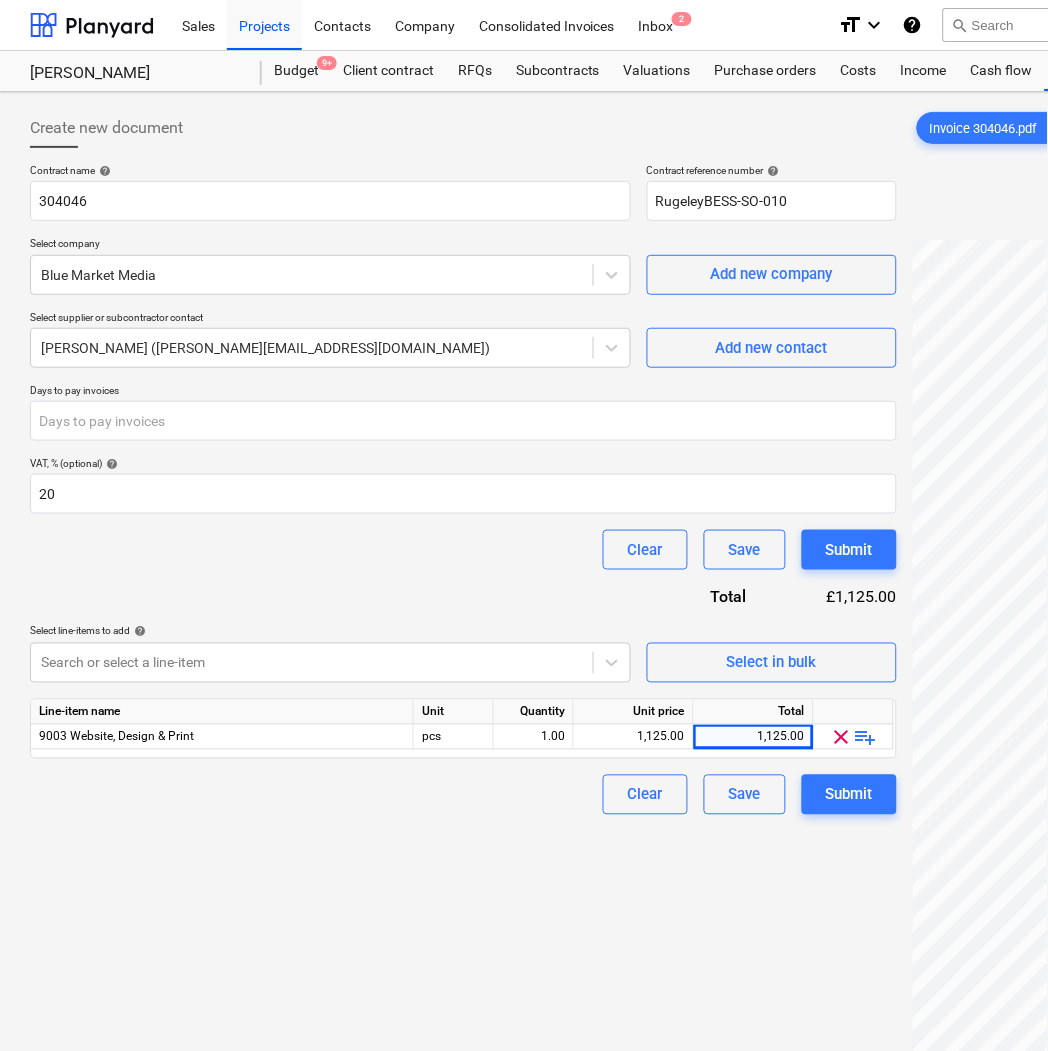click on "Contract name help 304046 Contract reference number help RugeleyBESS-SO-010 Select company Blue Market Media   Add new company Select supplier or subcontractor contact [PERSON_NAME] ([PERSON_NAME][EMAIL_ADDRESS][DOMAIN_NAME]) Add new contact Days to pay invoices VAT, % (optional) help 20 Clear Save Submit Total £1,125.00 Select line-items to add help Search or select a line-item Select in bulk Line-item name Unit Quantity Unit price Total 9003 Website, Design & Print pcs 1.00 1,125.00 1,125.00 clear playlist_add Clear Save Submit" at bounding box center [463, 489] 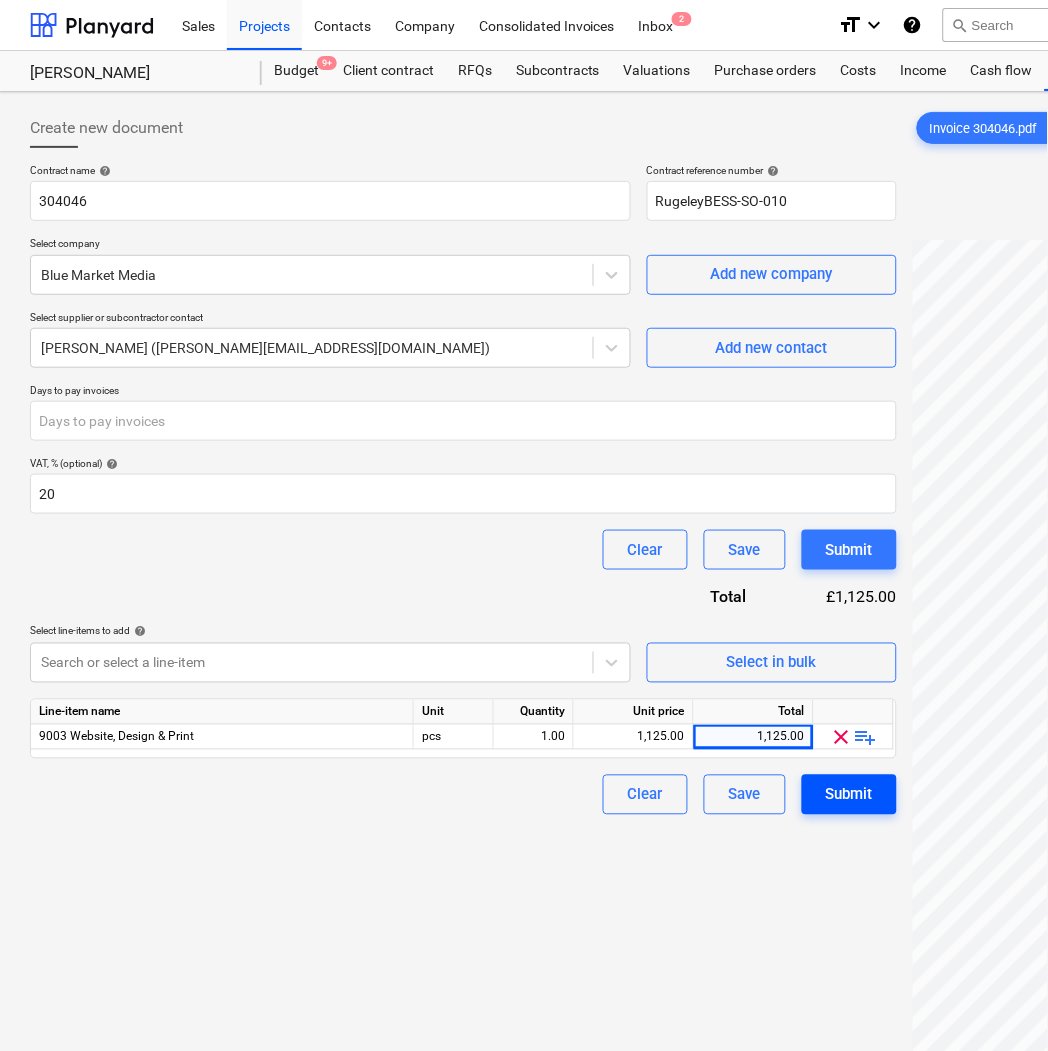 click on "Submit" at bounding box center [849, 795] 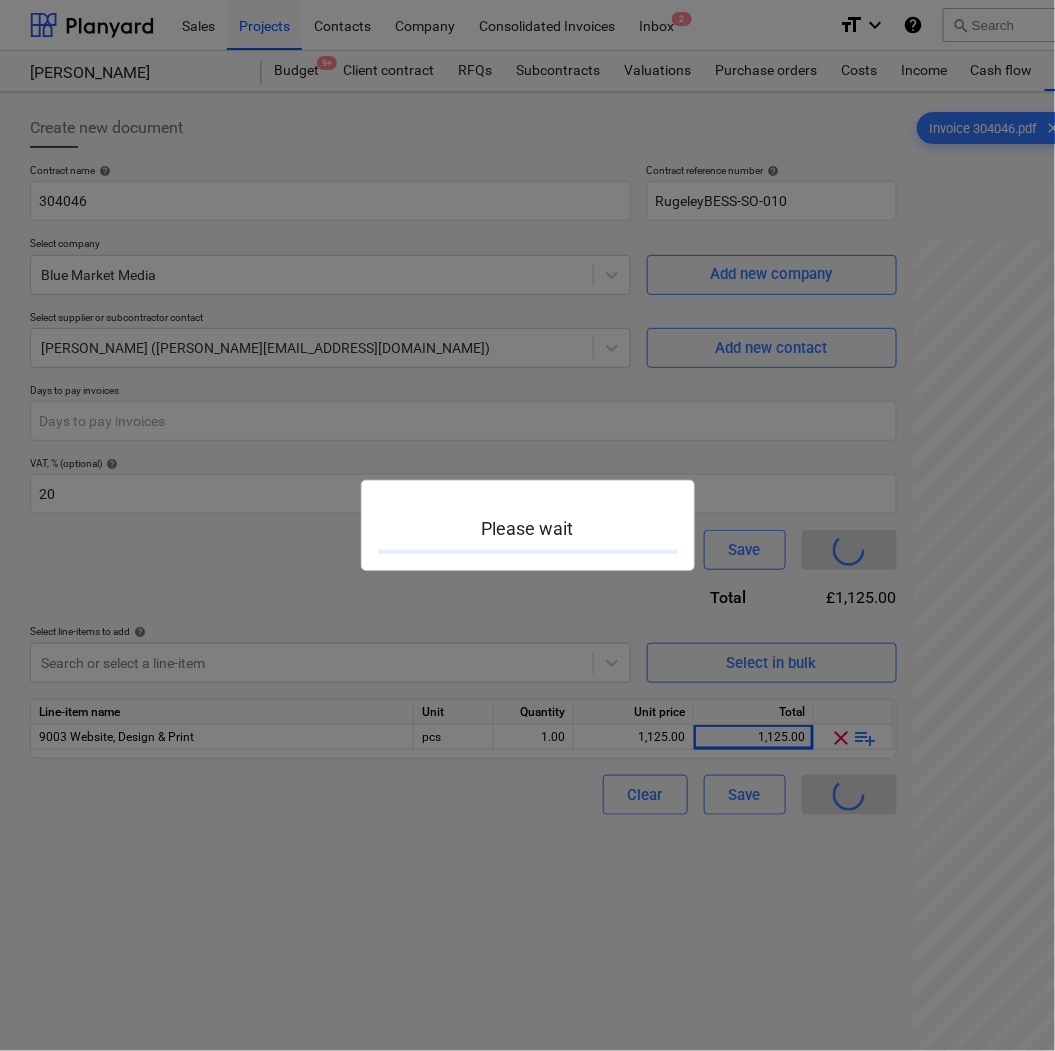 type 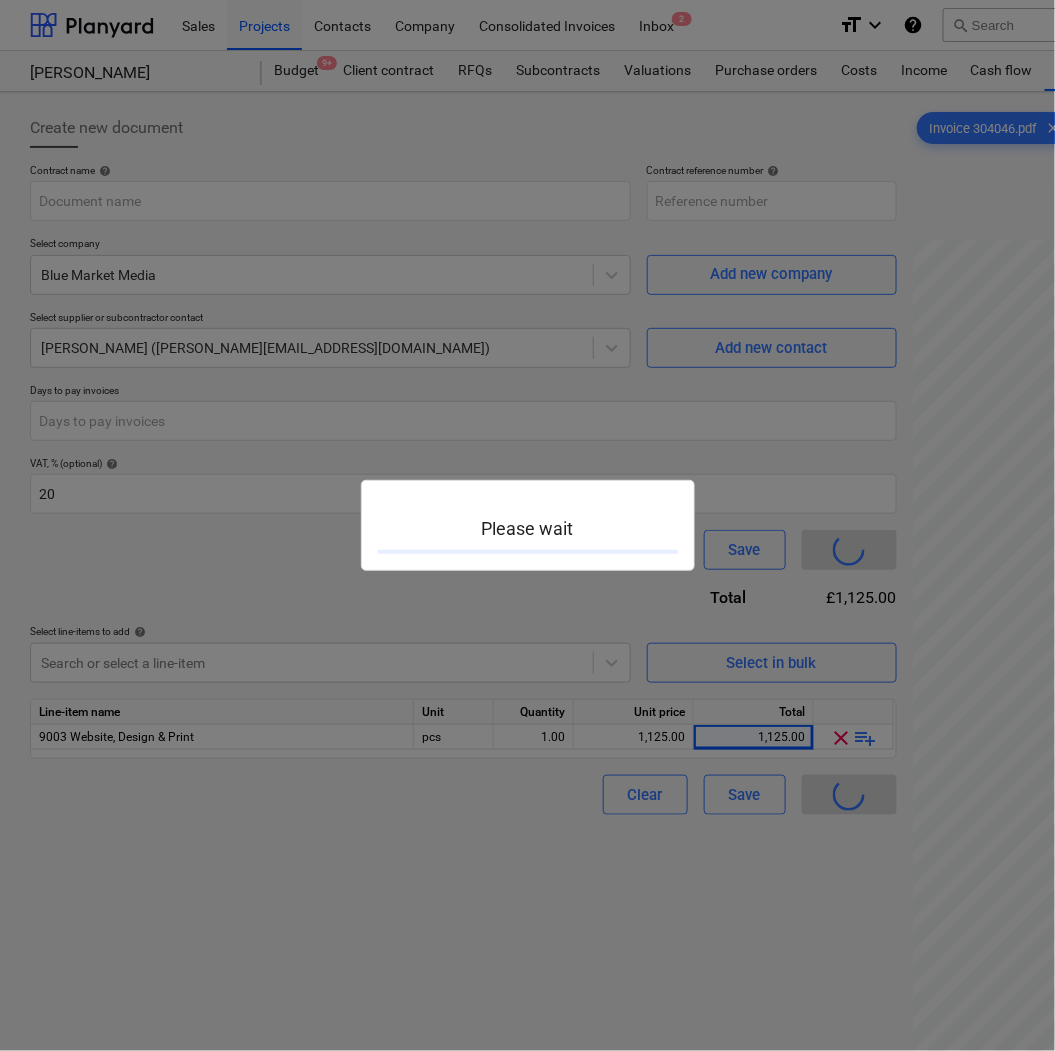 type on "RugeleyBESS-SO-010" 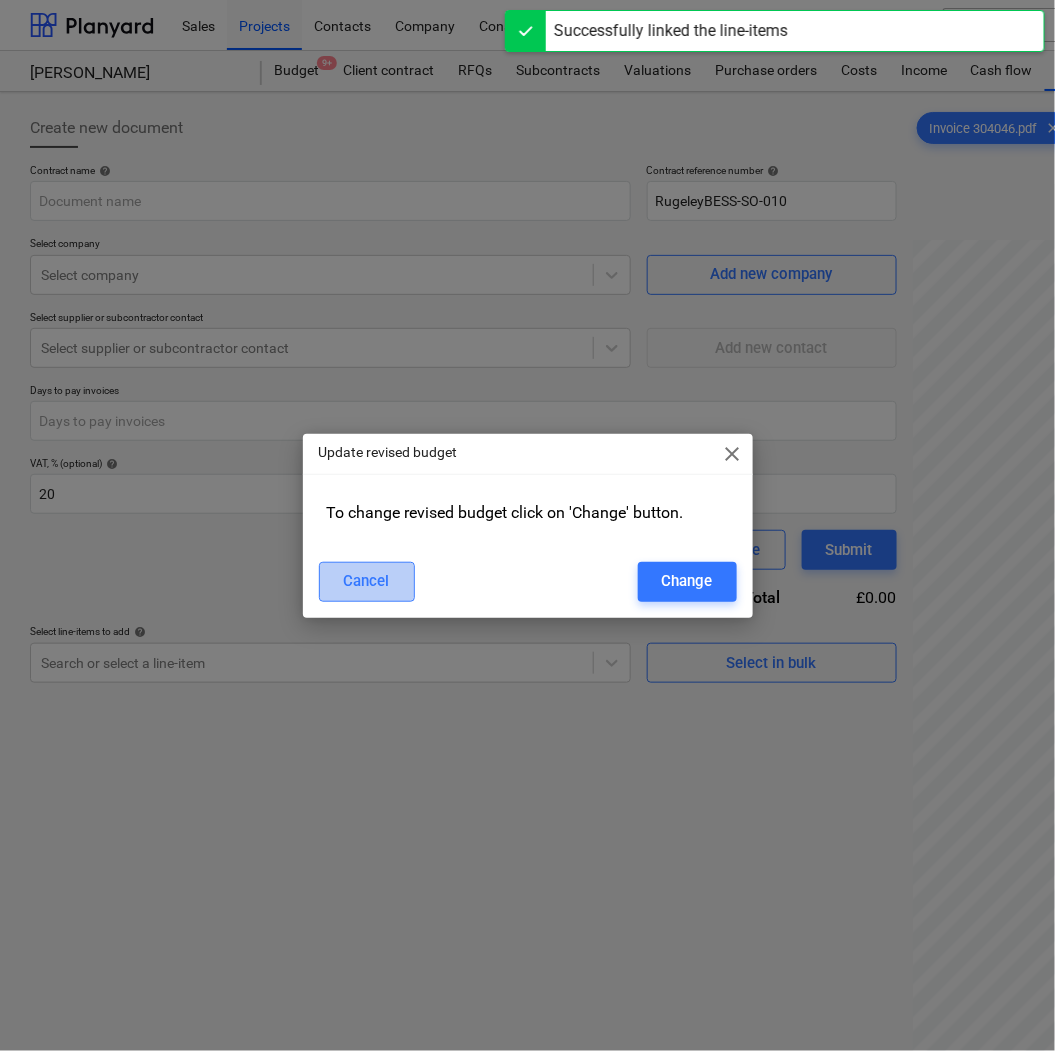 click on "Cancel" at bounding box center [367, 581] 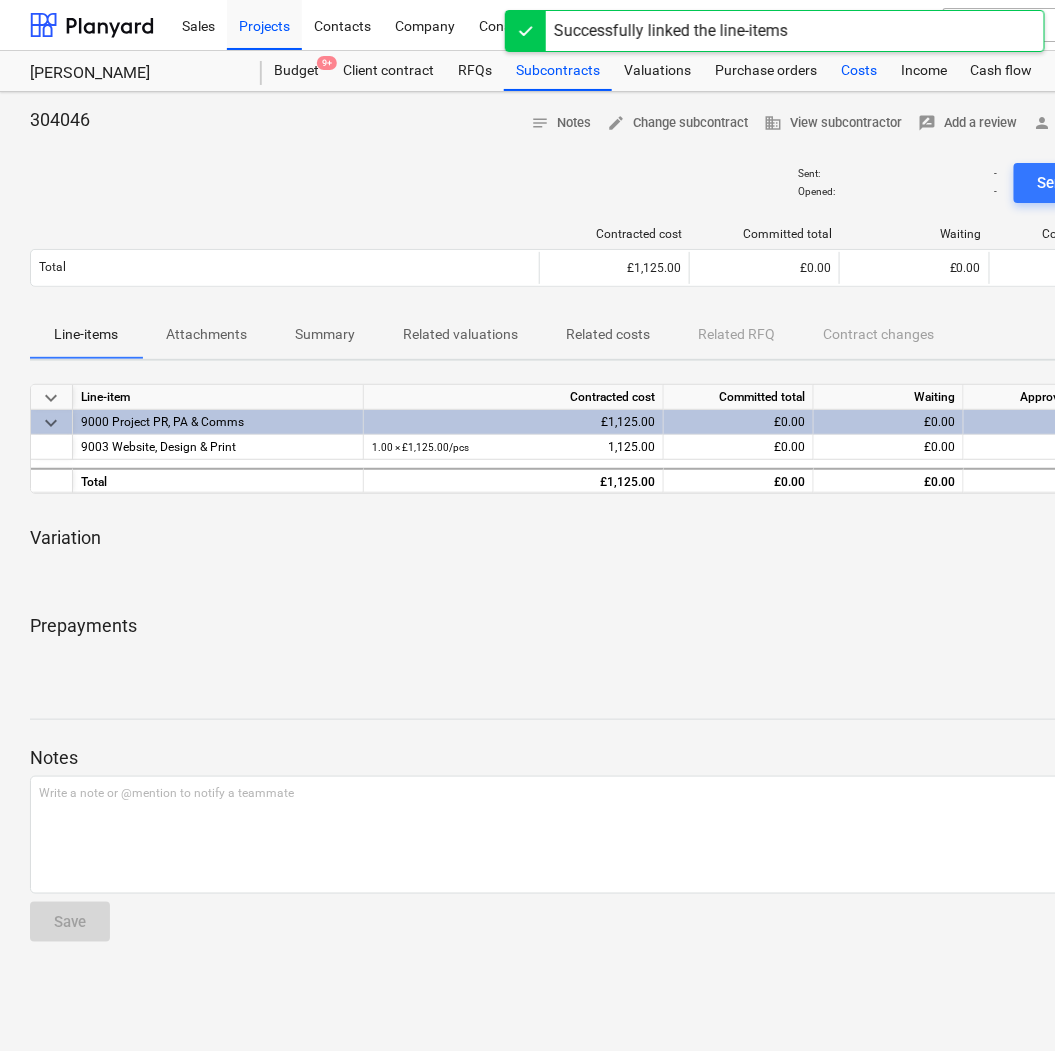 click on "Costs" at bounding box center [859, 71] 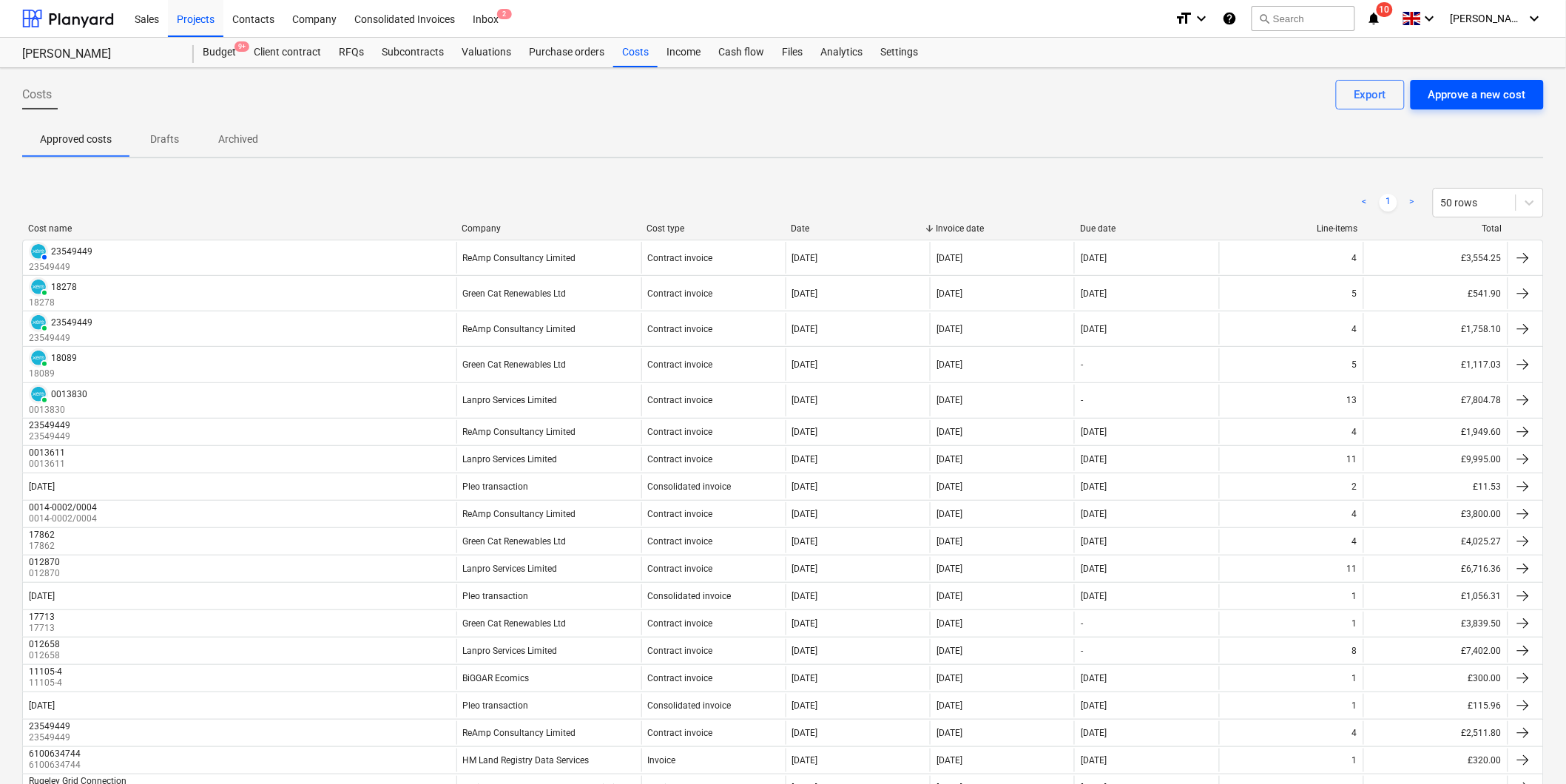 click on "Approve a new cost" at bounding box center (1477, 95) 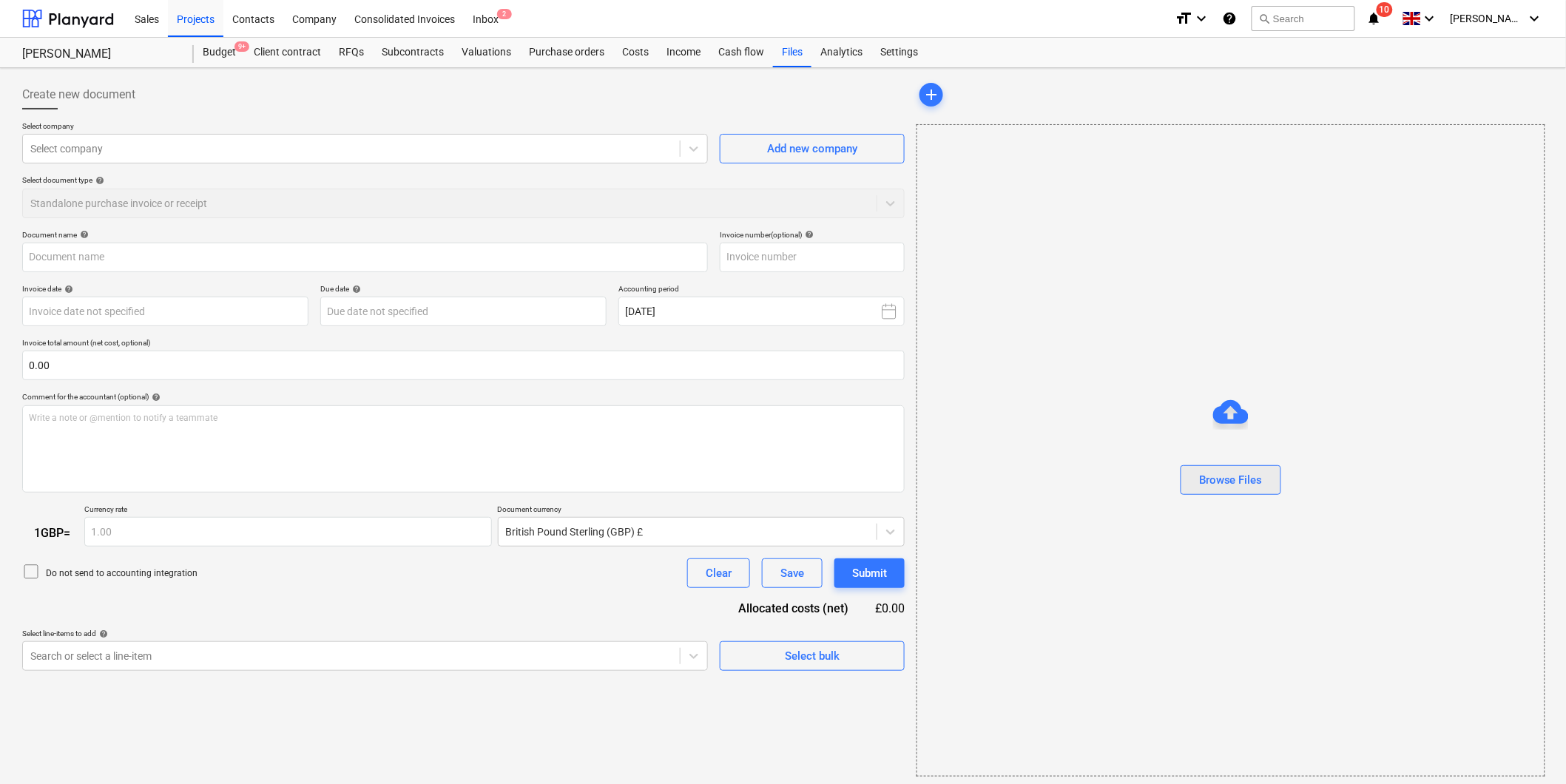 click on "Browse Files" at bounding box center (1231, 480) 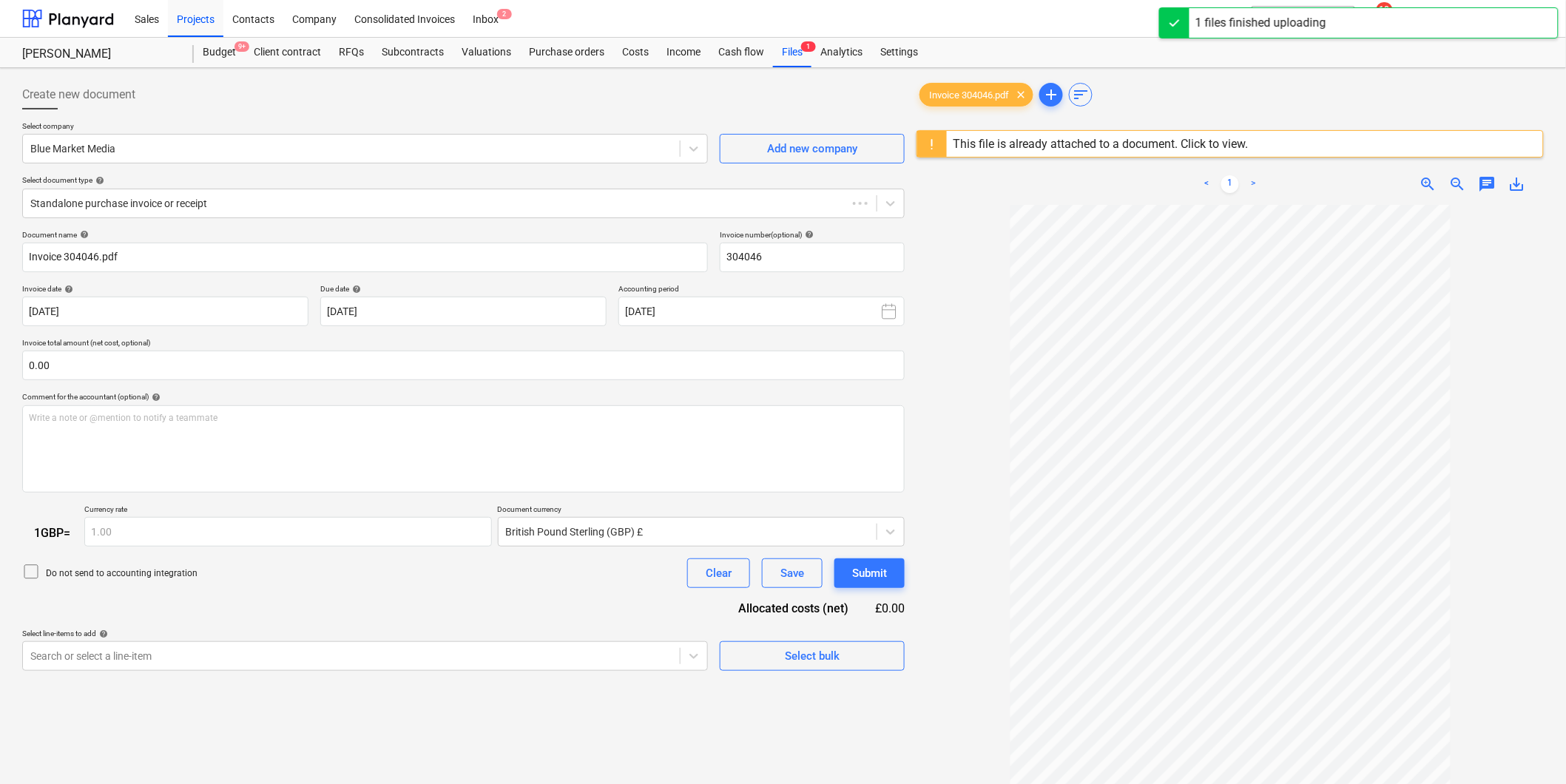 type on "304046" 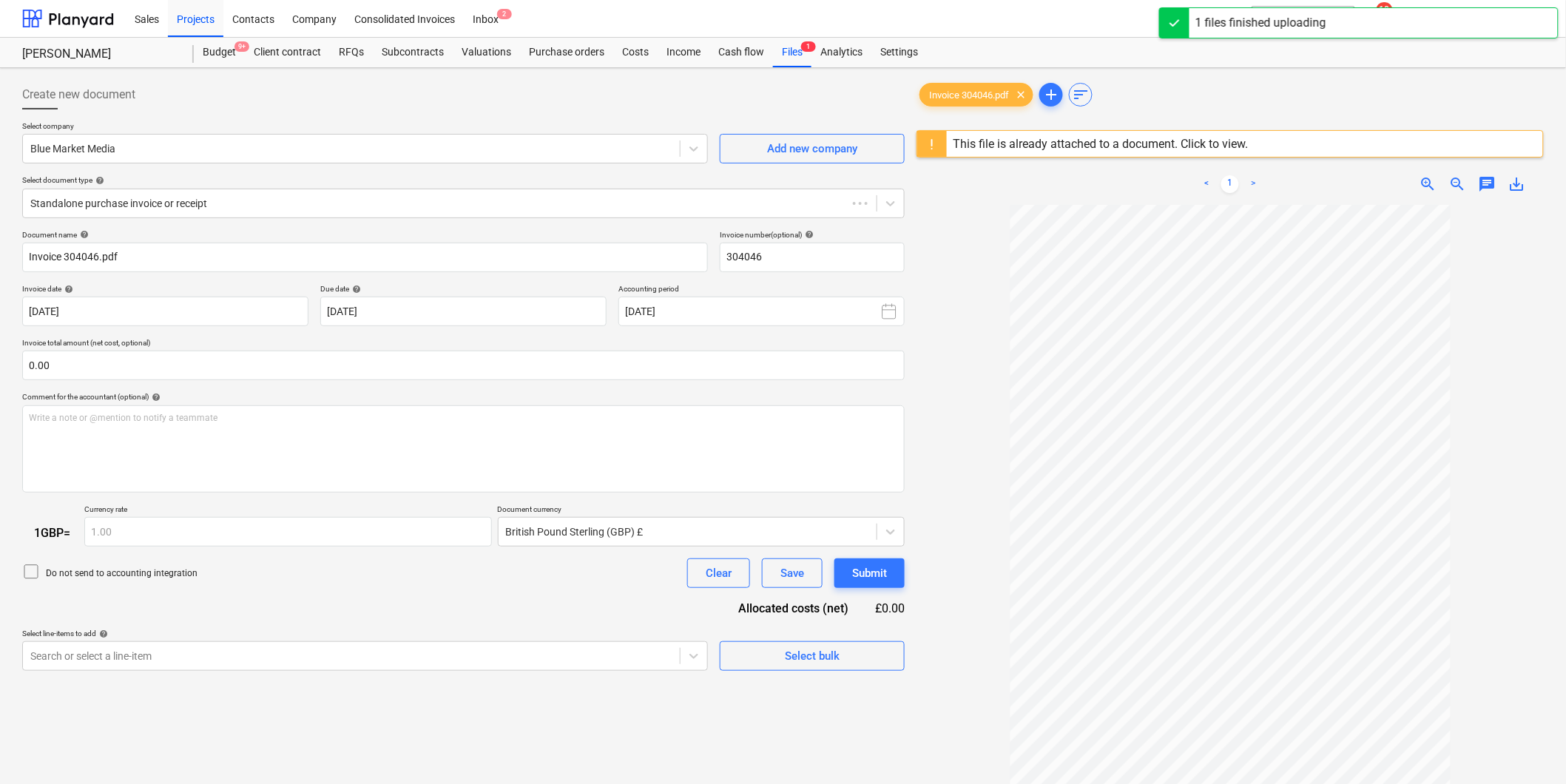 type on "304046" 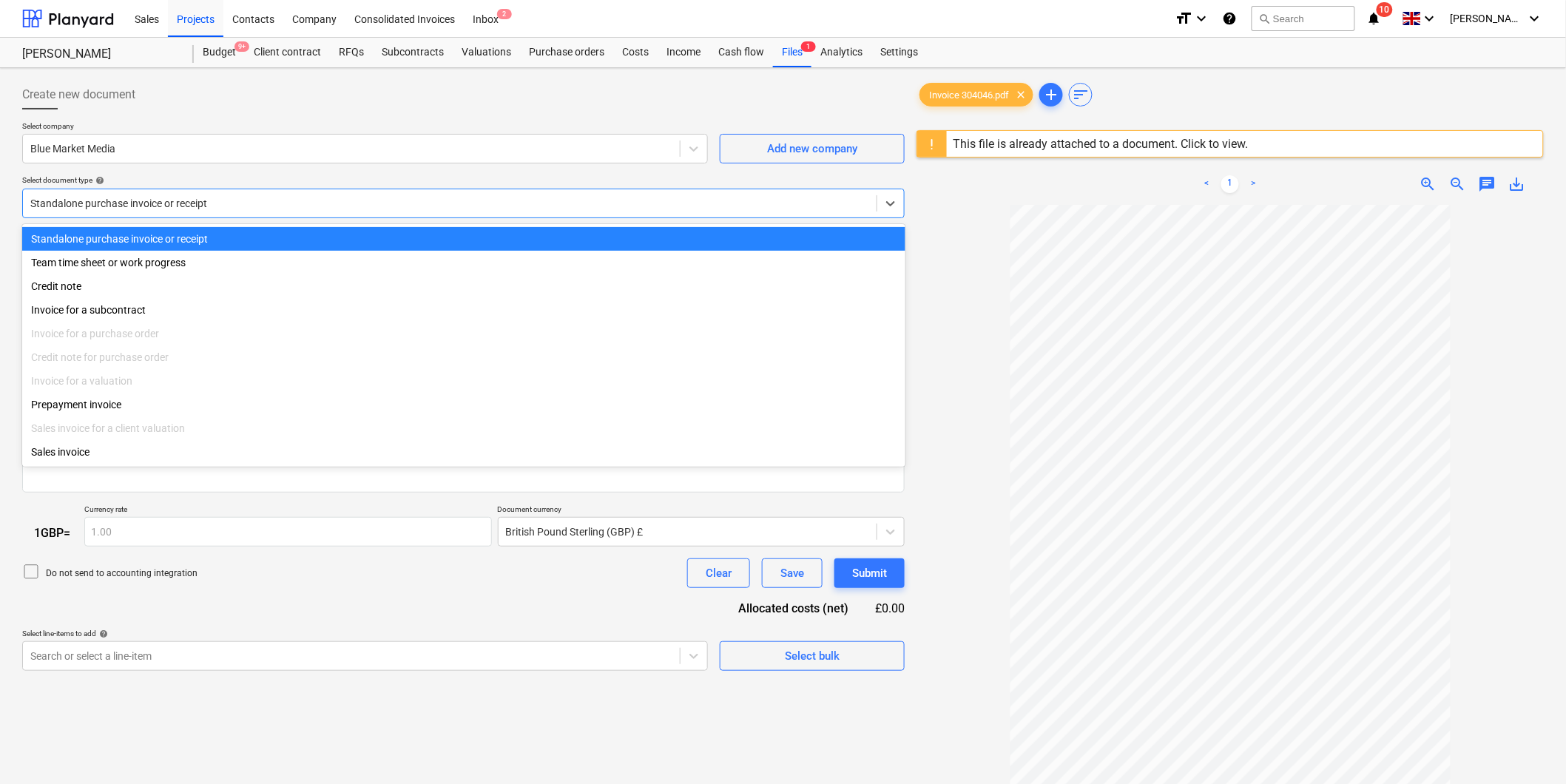 click at bounding box center [450, 203] 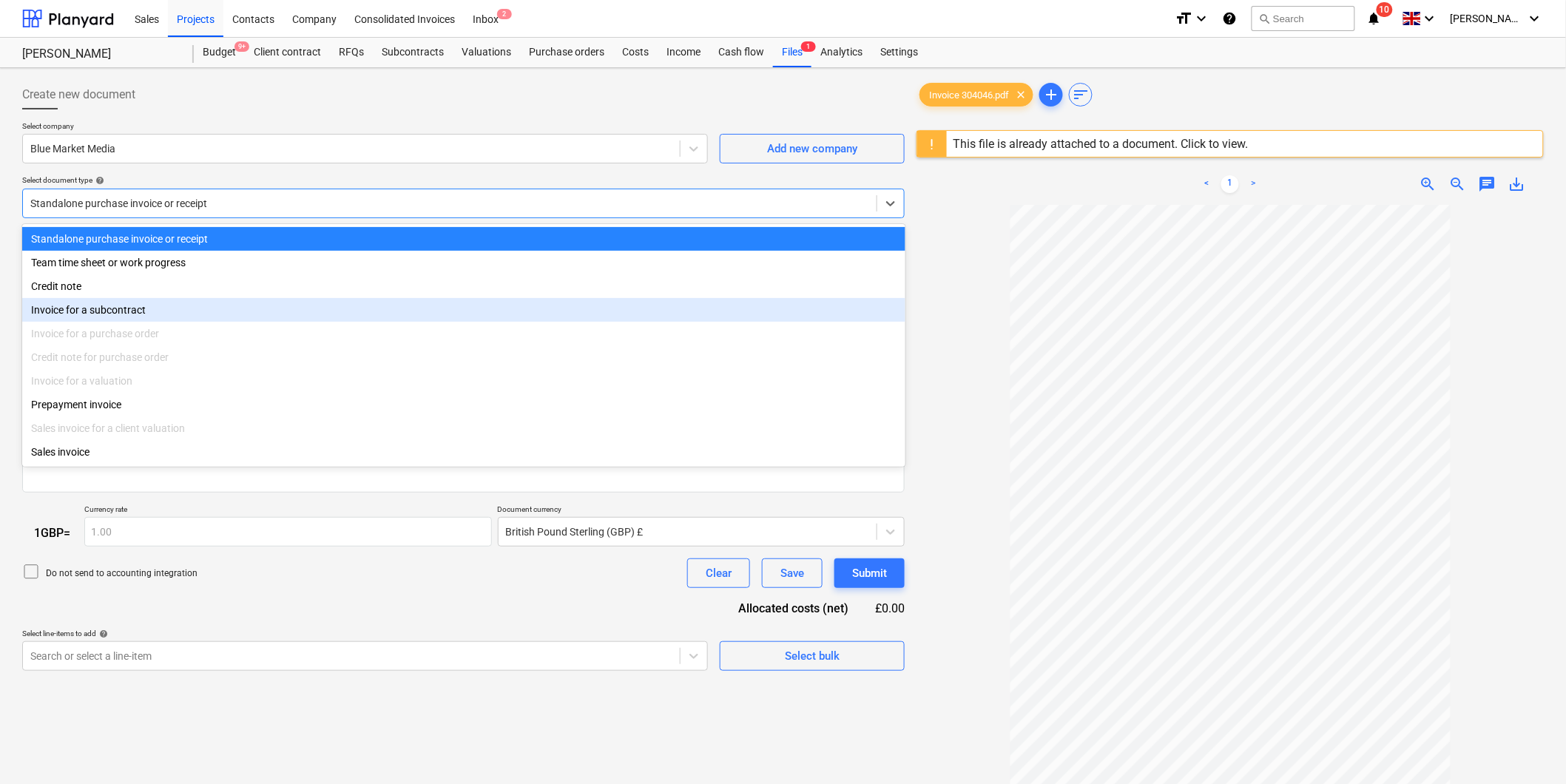 click on "Invoice for a subcontract" at bounding box center (464, 310) 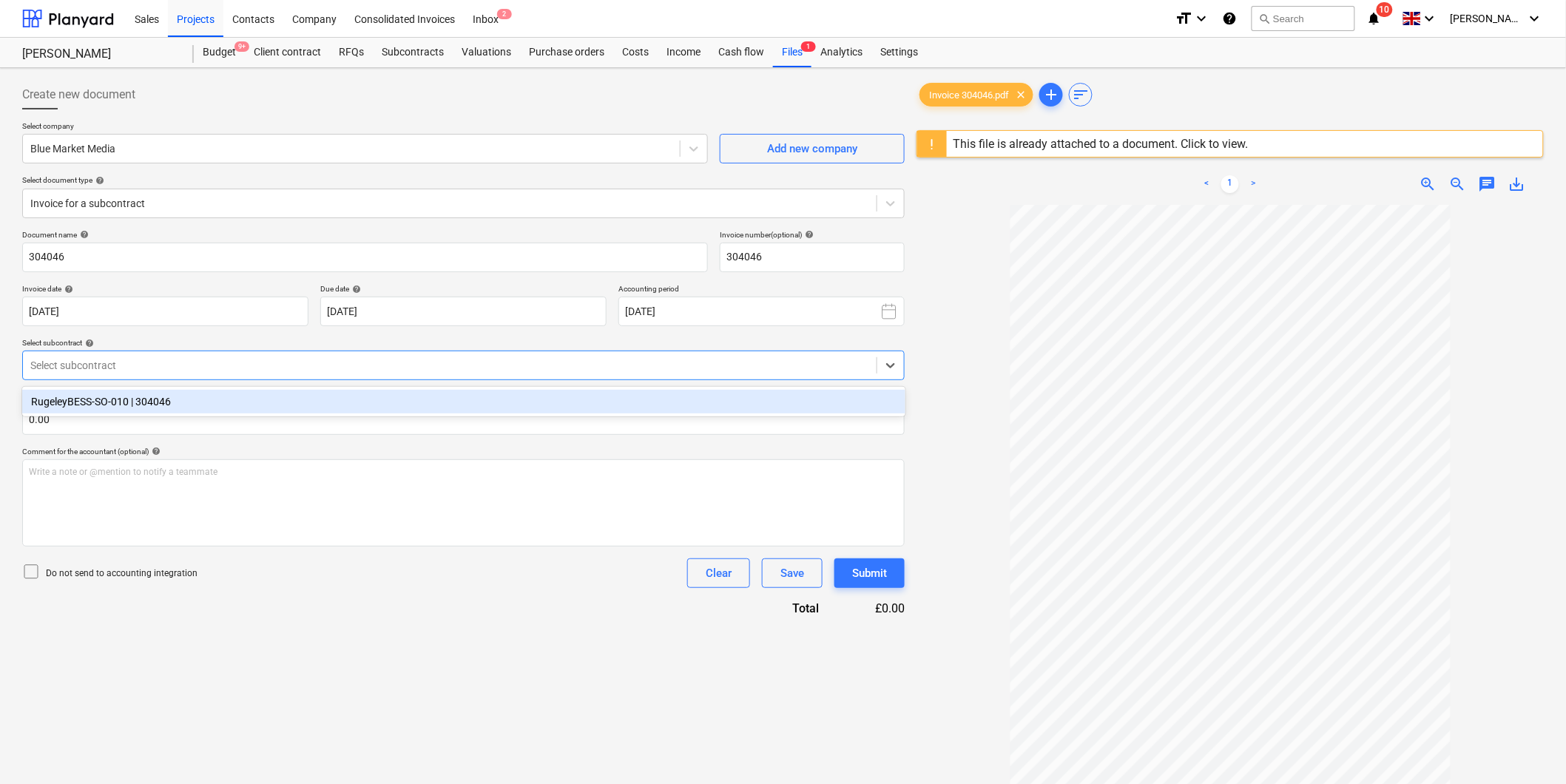 click at bounding box center (450, 365) 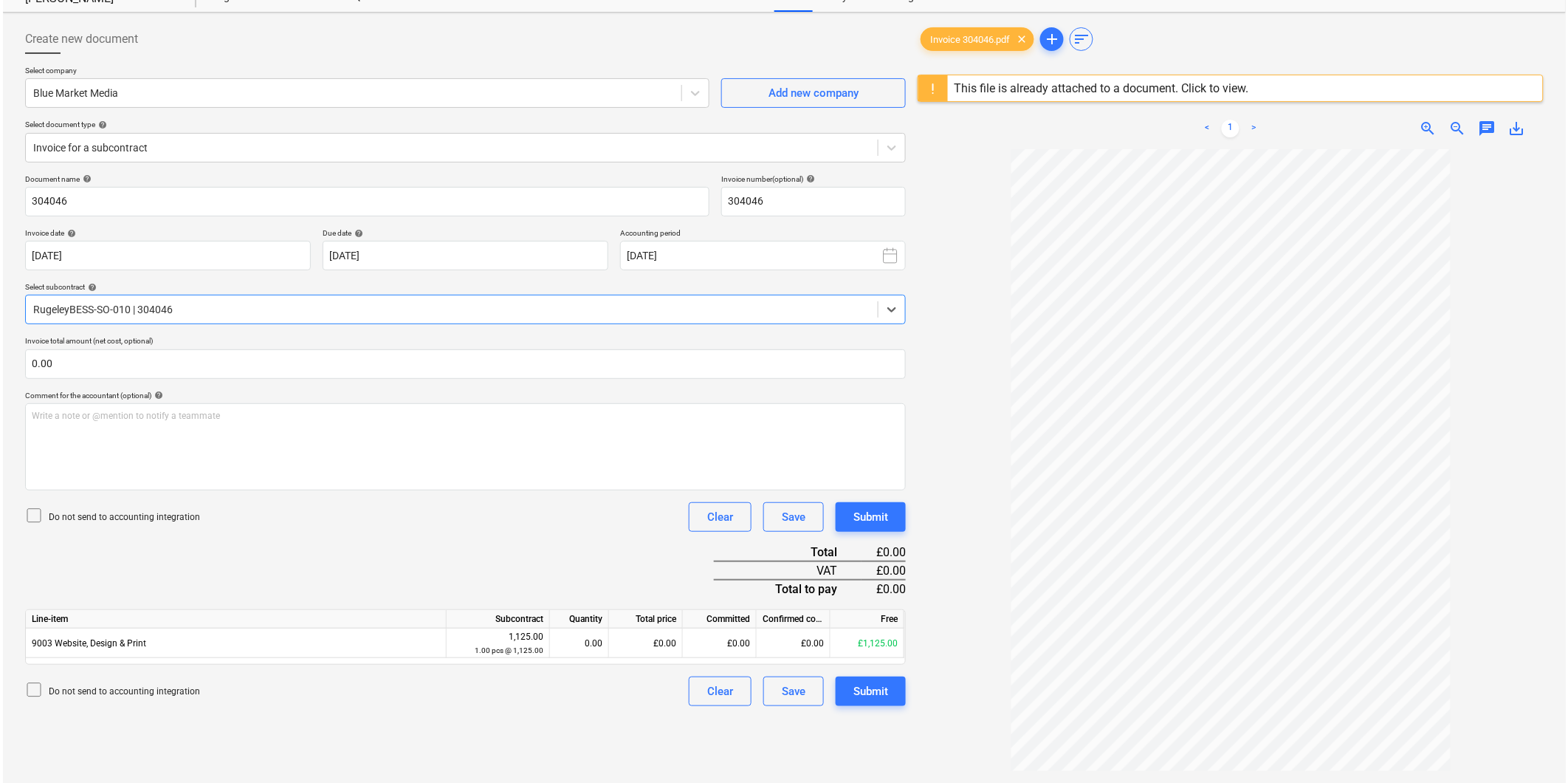 scroll, scrollTop: 175, scrollLeft: 0, axis: vertical 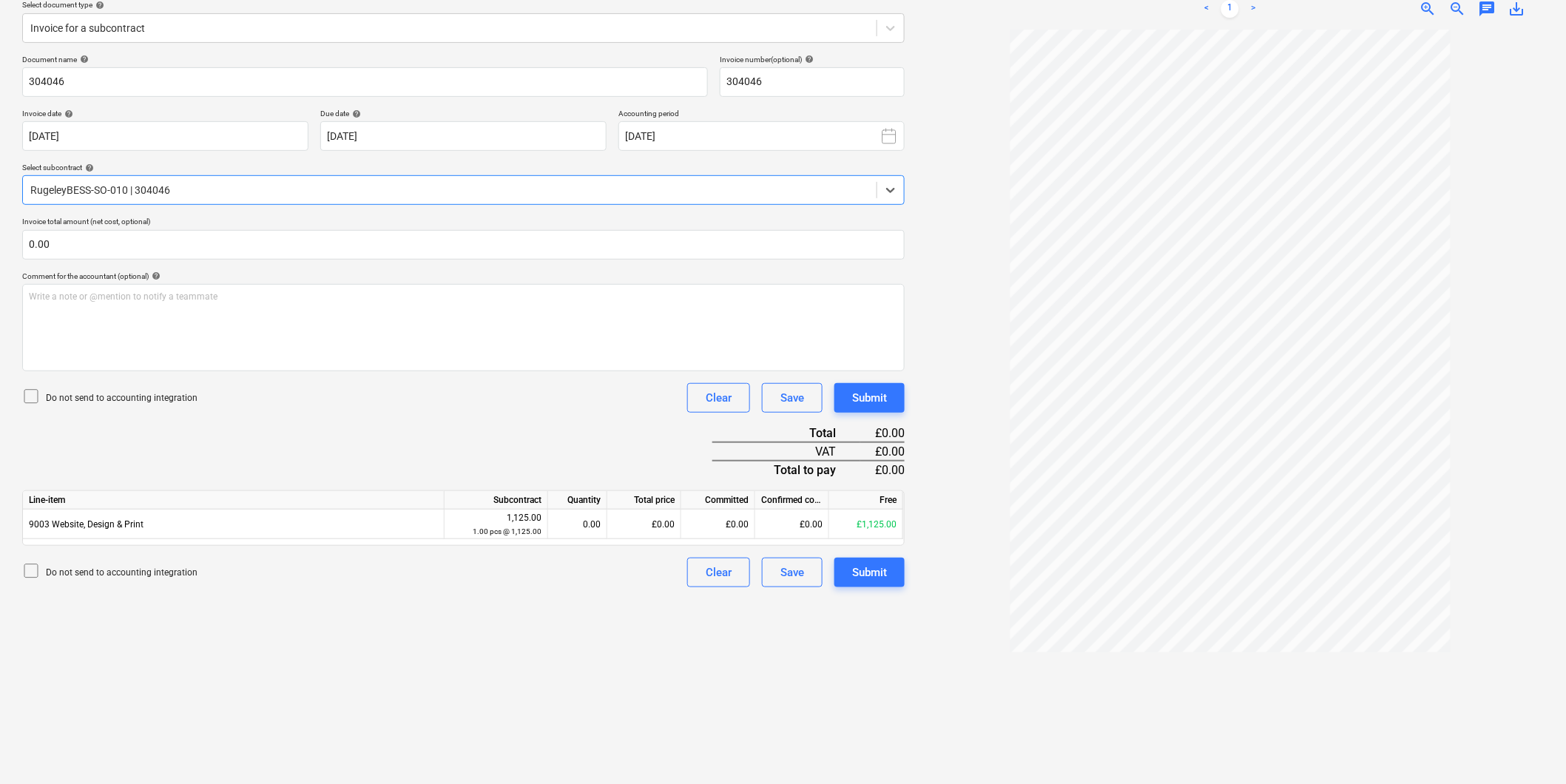 click on "Quantity" at bounding box center [578, 500] 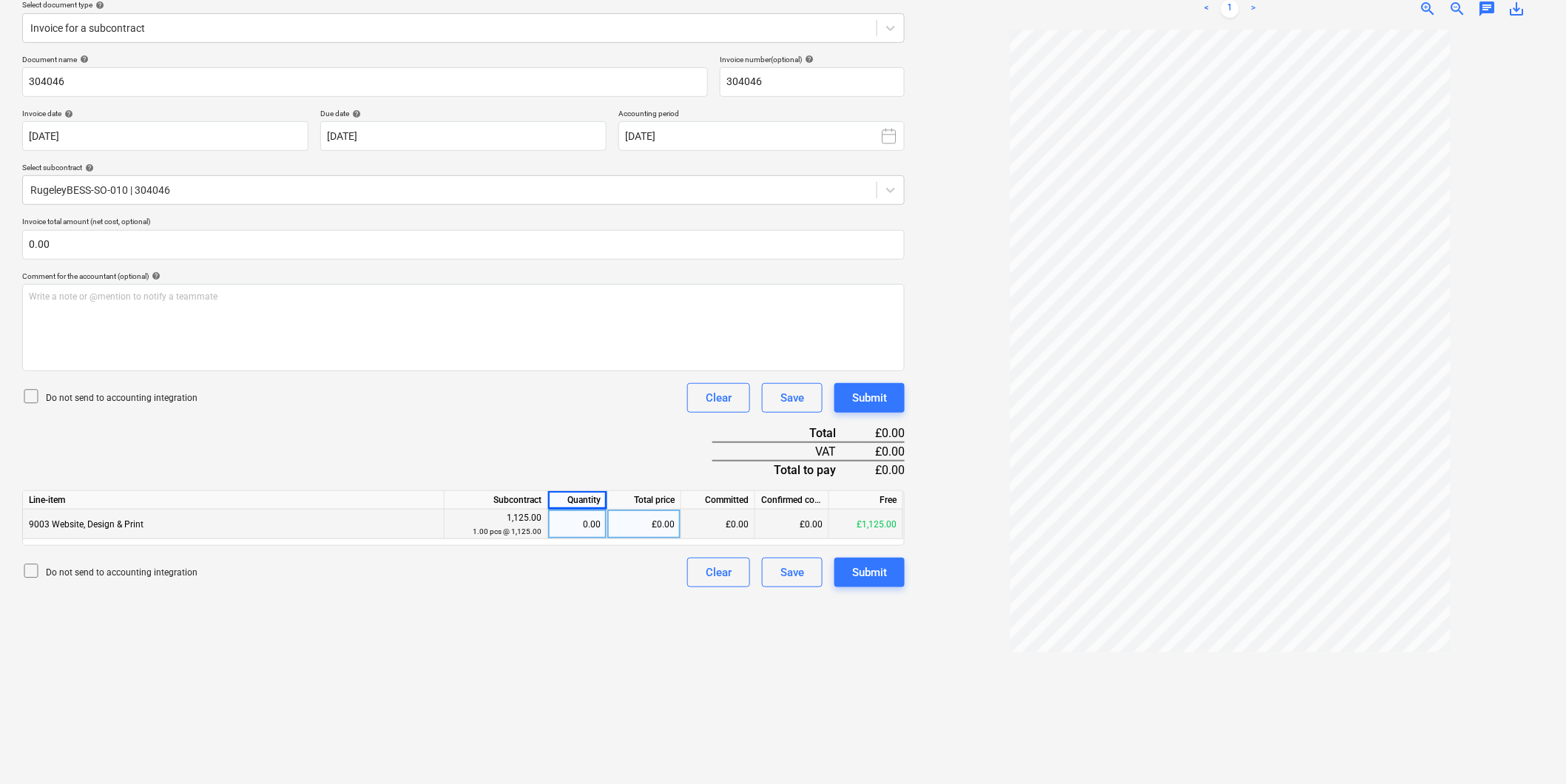 click on "0.00" at bounding box center [577, 524] 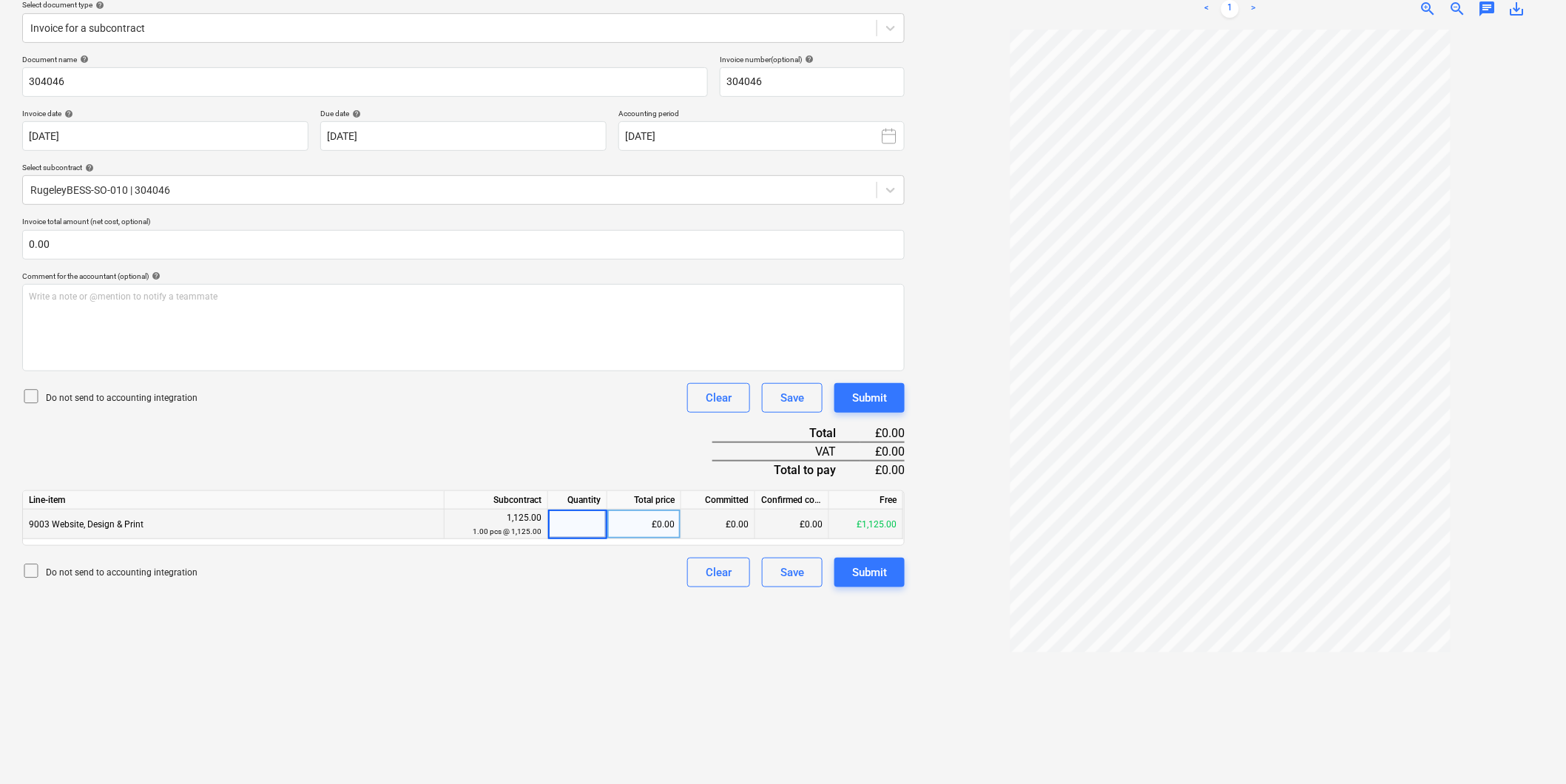 type on "1" 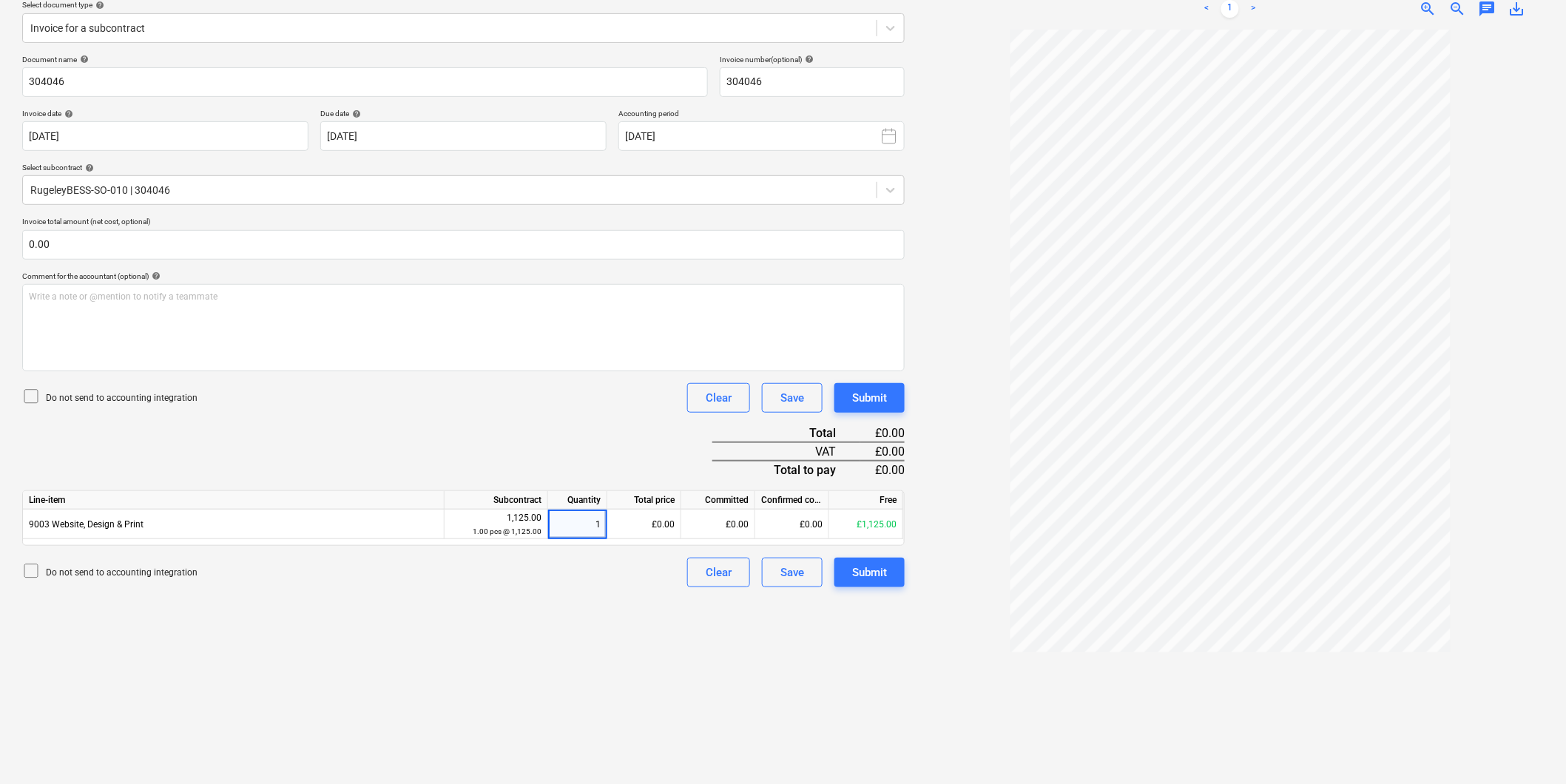 click on "Document name help 304046 Invoice number  (optional) help 304046 Invoice date help [DATE] 02.07.2025 Press the down arrow key to interact with the calendar and
select a date. Press the question mark key to get the keyboard shortcuts for changing dates. Due date help [DATE] 02.07.2025 Press the down arrow key to interact with the calendar and
select a date. Press the question mark key to get the keyboard shortcuts for changing dates. Accounting period [DATE] Select subcontract help RugeleyBESS-SO-010 | 304046 Invoice total amount (net cost, optional) 0.00 Comment for the accountant (optional) help Write a note or @mention to notify a teammate ﻿ Do not send to accounting integration Clear Save Submit Total £0.00 VAT £0.00 Total to pay £0.00 Line-item Subcontract Quantity Total price Committed Confirmed costs Free 9003 Website, Design & Print 1,125.00 1.00 pcs @ 1,125.00 1 £0.00 £0.00 £0.00 £1,125.00 Do not send to accounting integration Clear Save Submit" at bounding box center (463, 321) 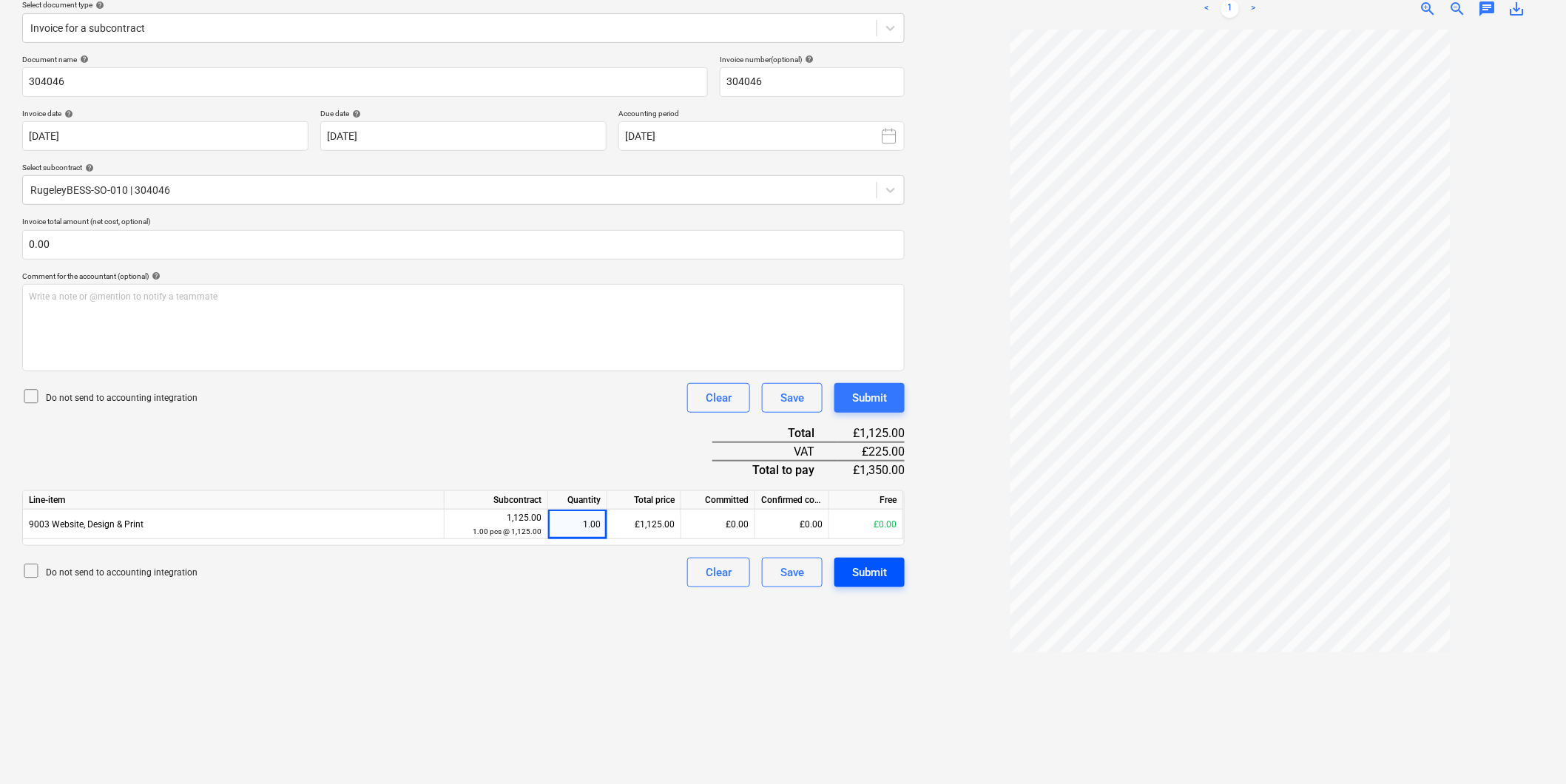 click on "Submit" at bounding box center [869, 572] 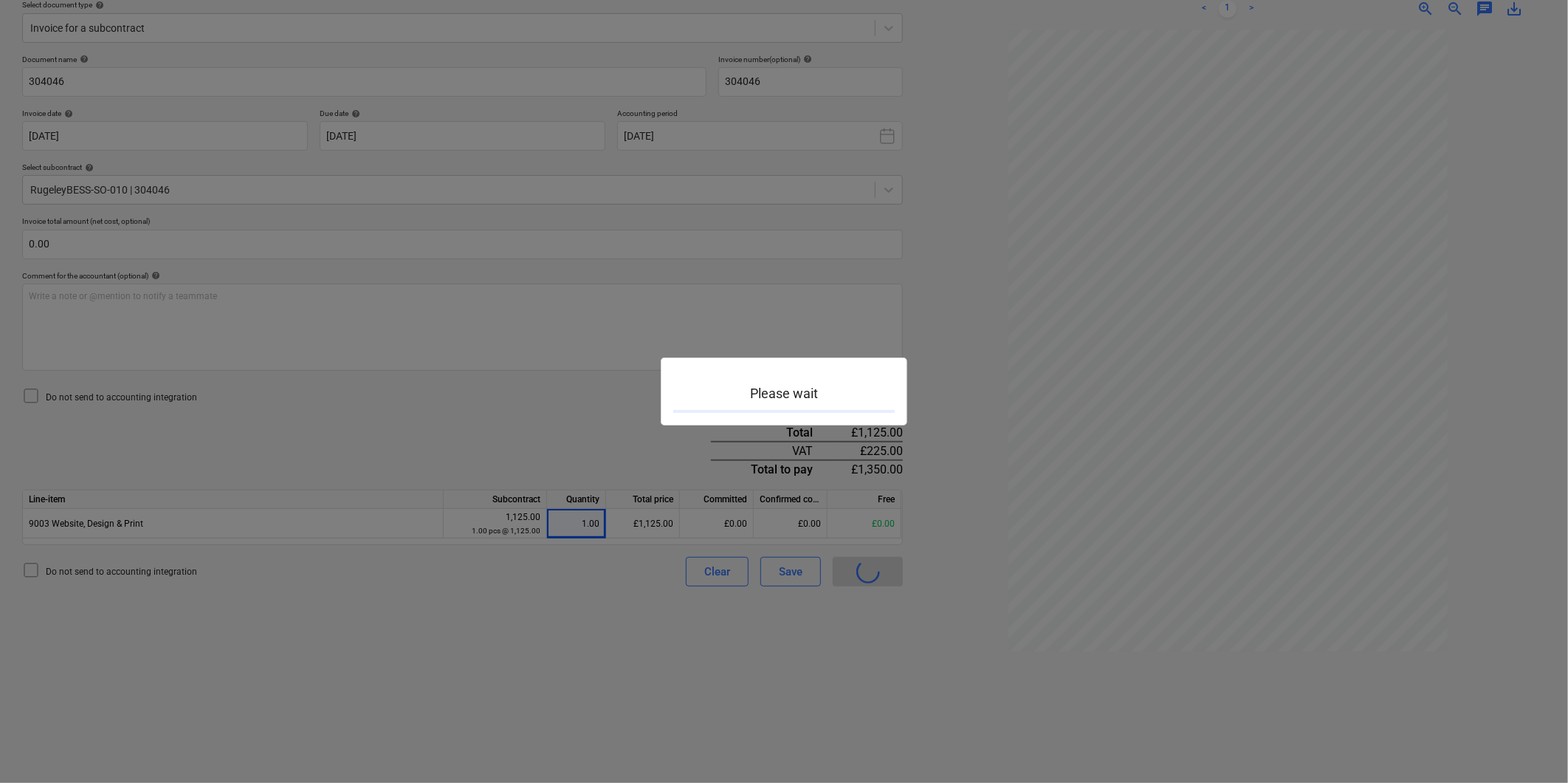 scroll, scrollTop: 0, scrollLeft: 0, axis: both 